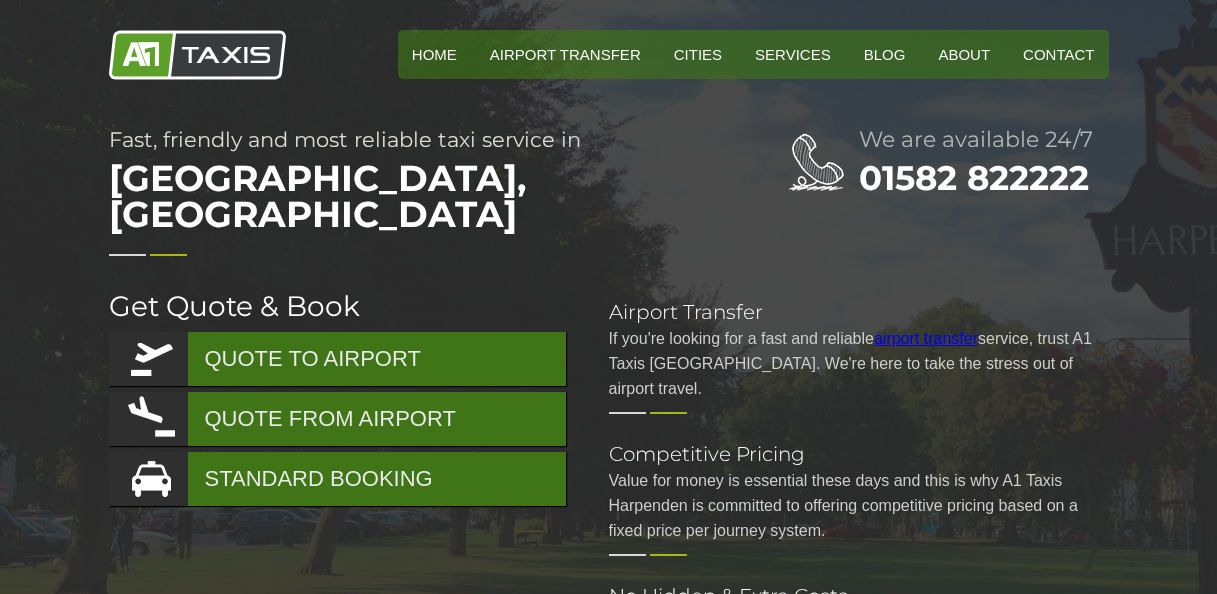 scroll, scrollTop: 0, scrollLeft: 0, axis: both 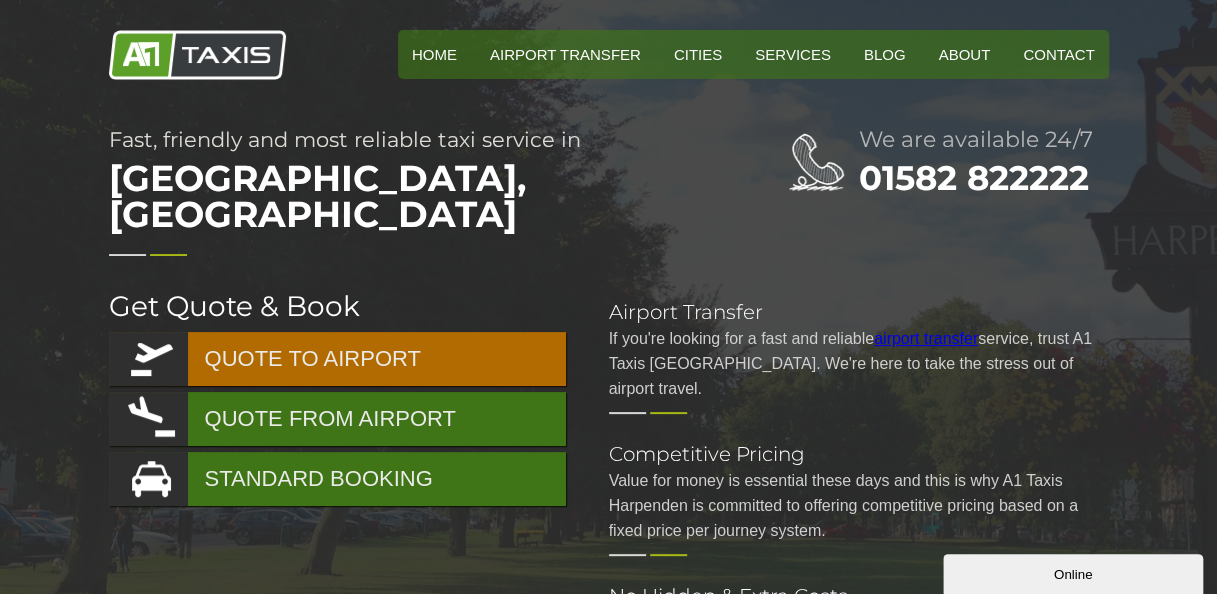 click on "QUOTE TO AIRPORT" at bounding box center (337, 359) 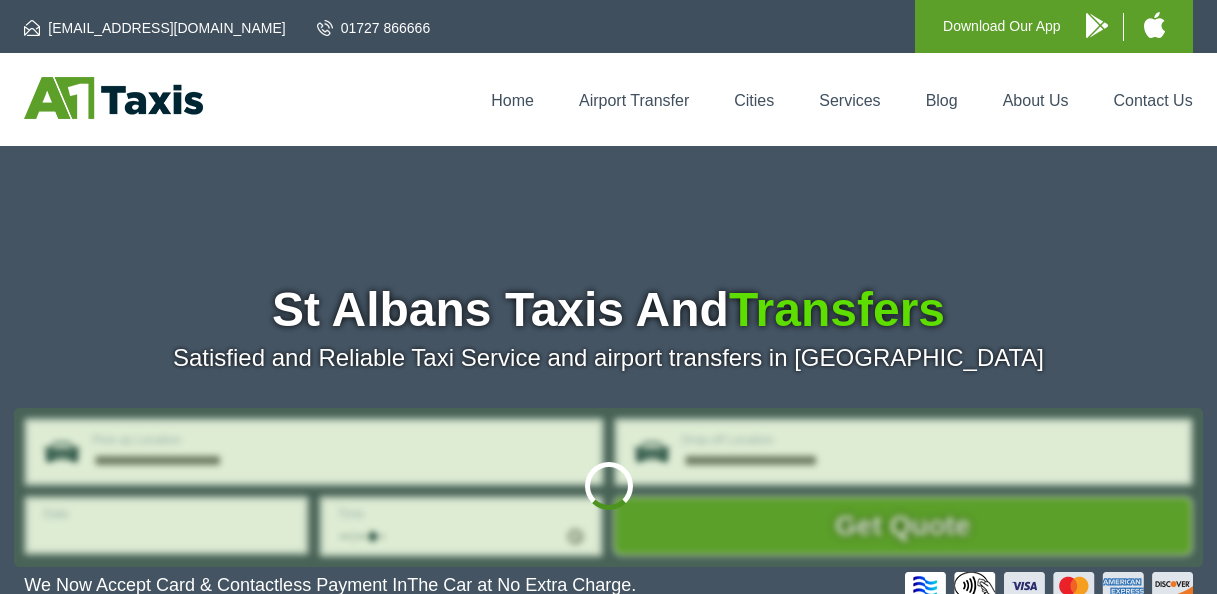 scroll, scrollTop: 0, scrollLeft: 0, axis: both 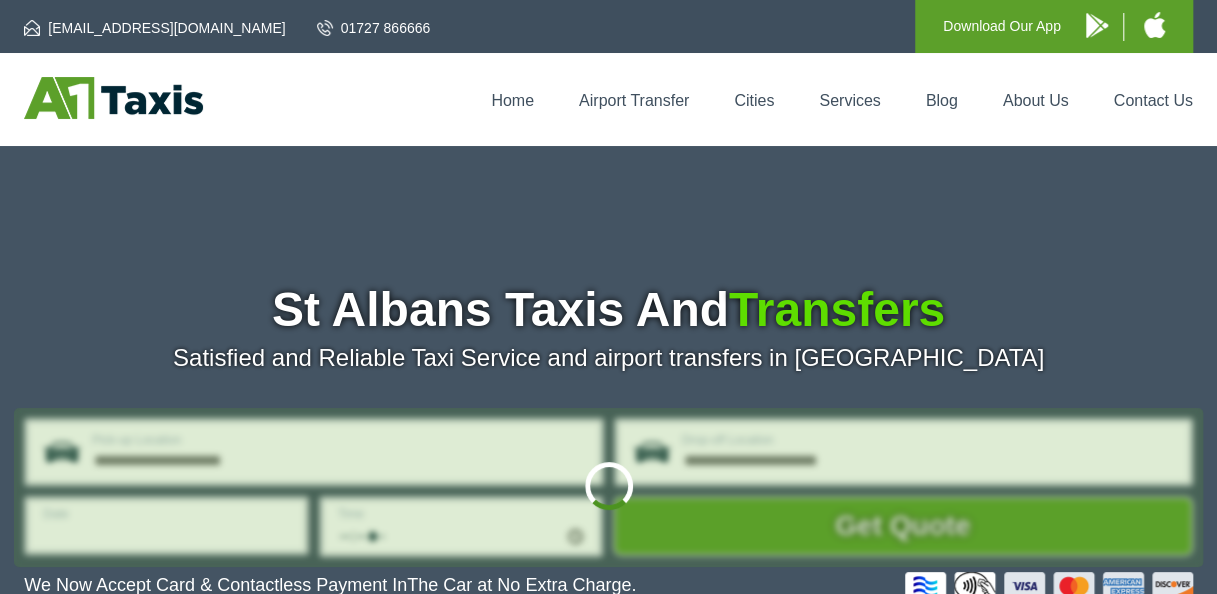 type on "**********" 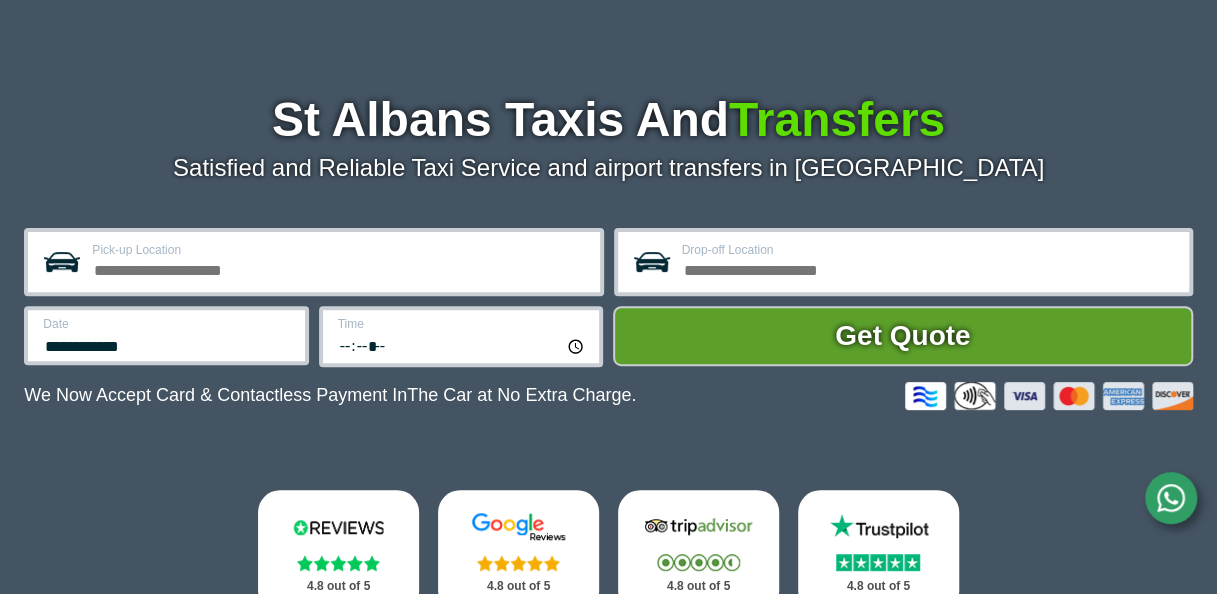 scroll, scrollTop: 200, scrollLeft: 0, axis: vertical 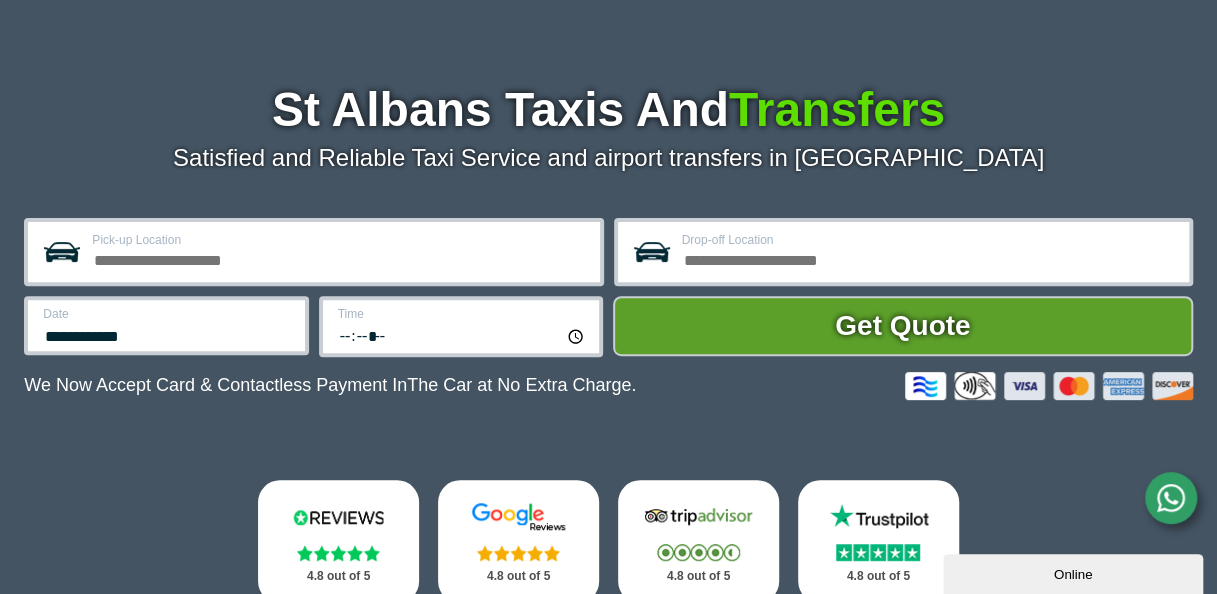 click on "Pick-up Location" at bounding box center [339, 258] 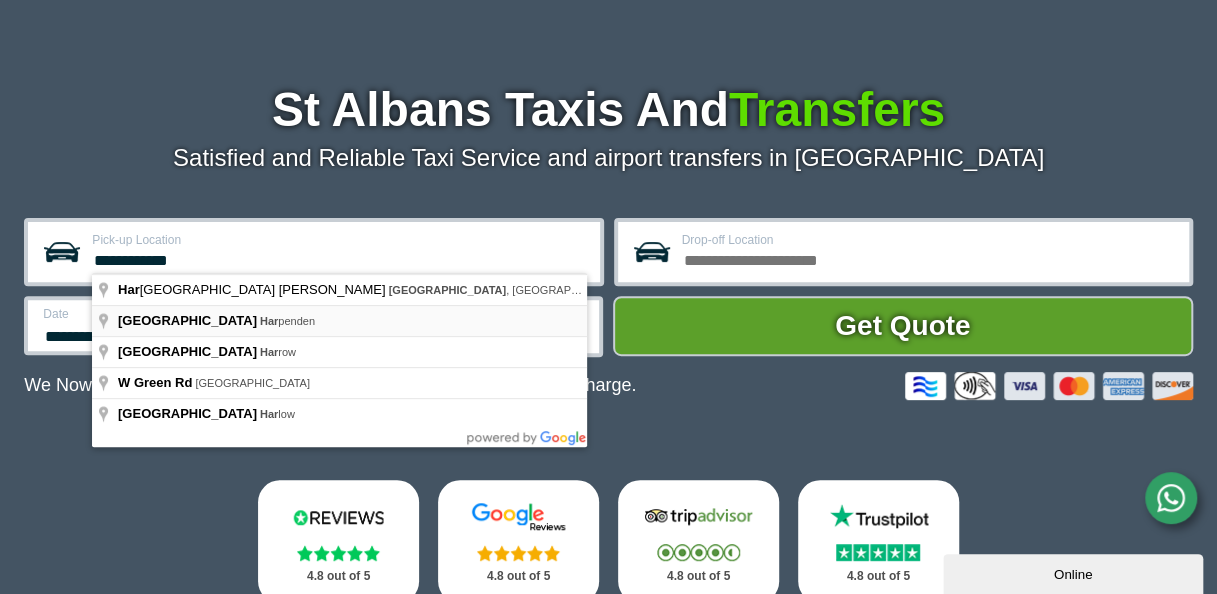type on "**********" 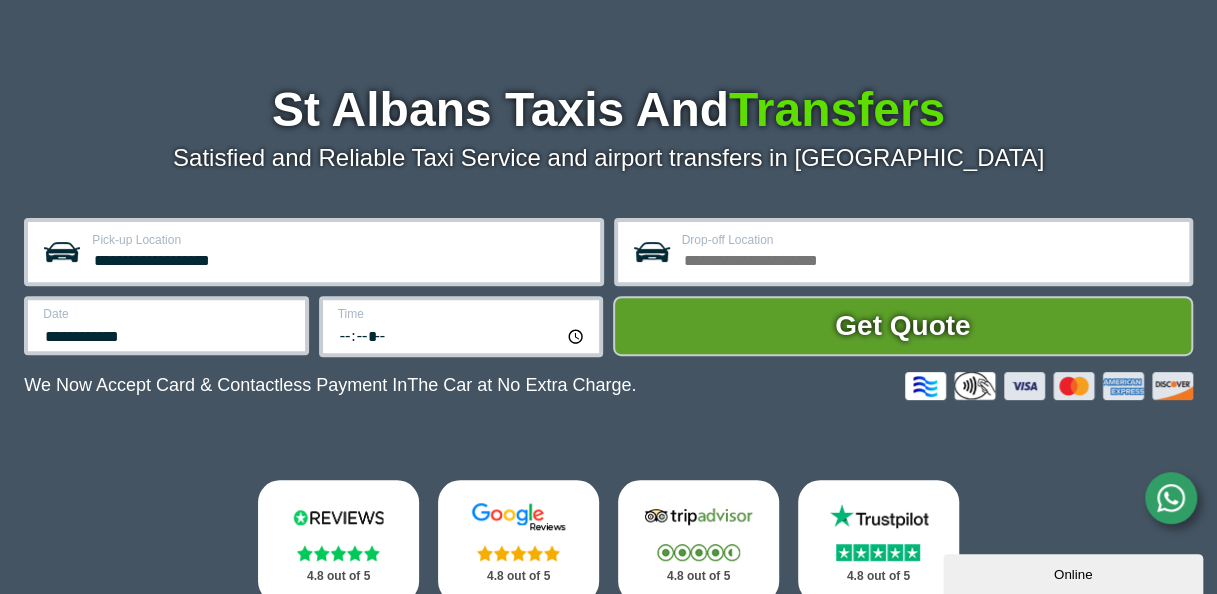 click on "Drop-off Location" at bounding box center [929, 258] 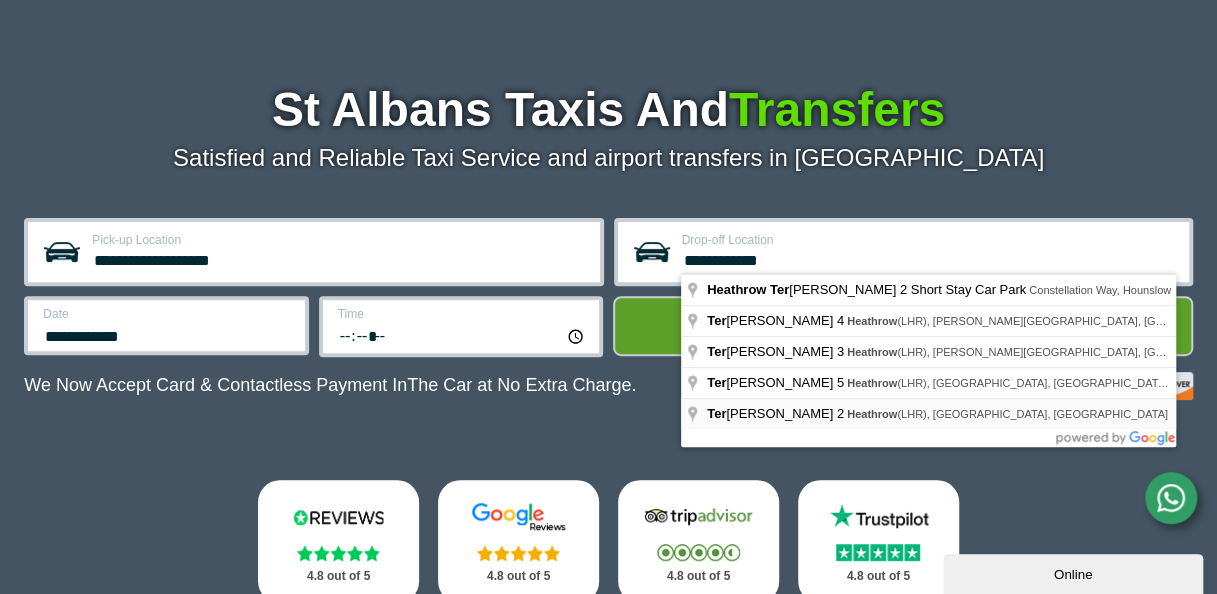 type on "**********" 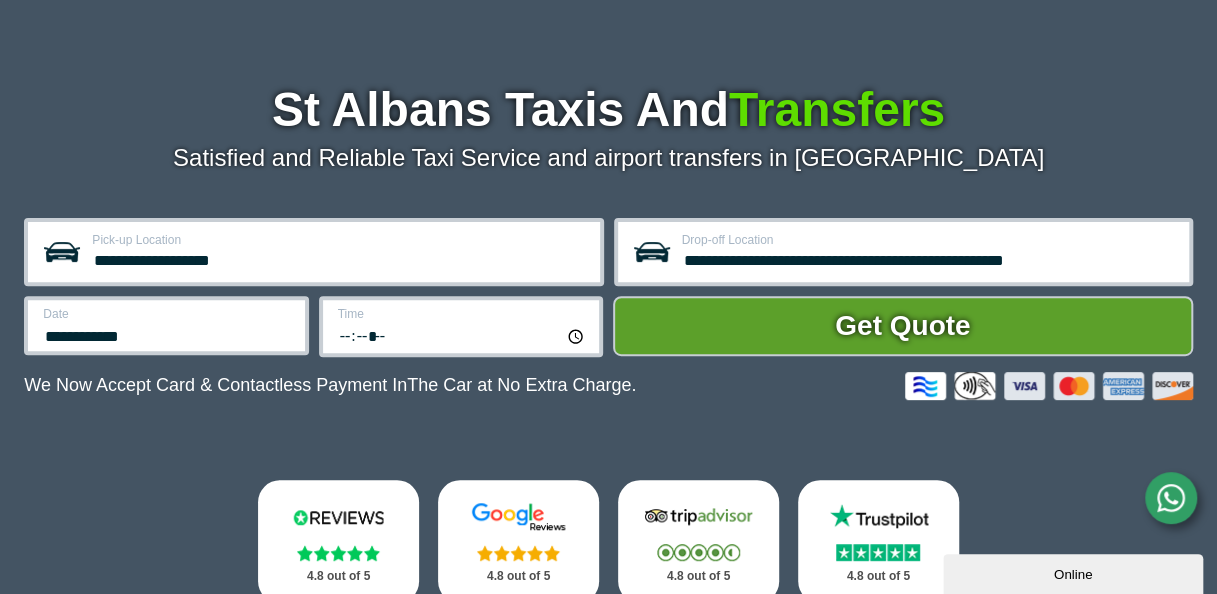 click on "**********" at bounding box center [166, 325] 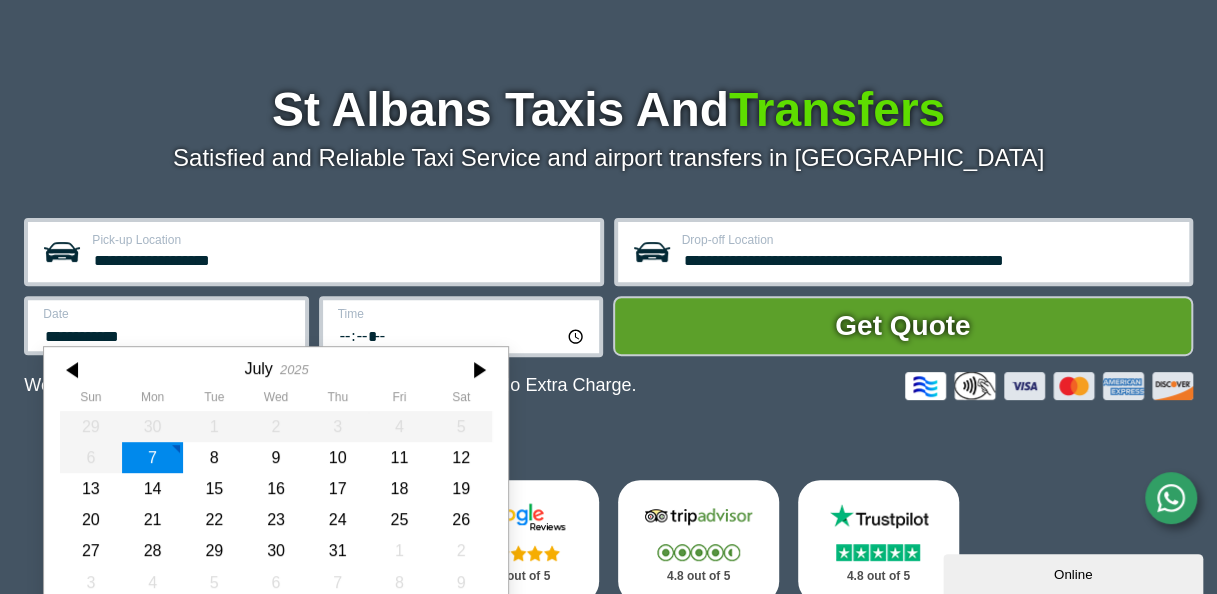 scroll, scrollTop: 236, scrollLeft: 0, axis: vertical 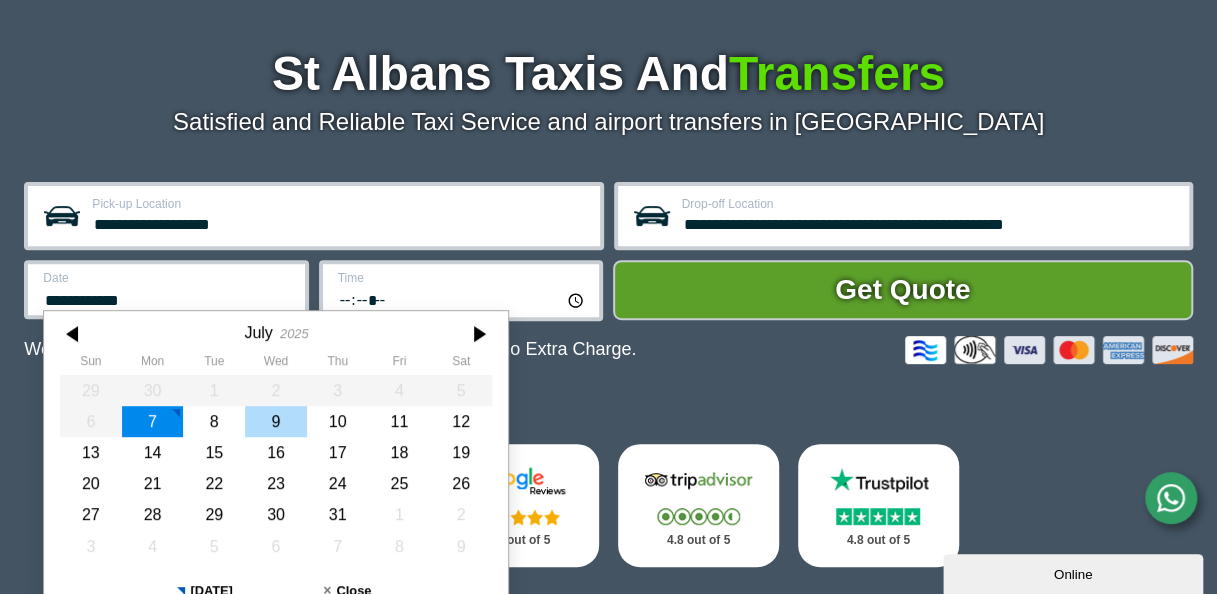 click on "9" at bounding box center [276, 421] 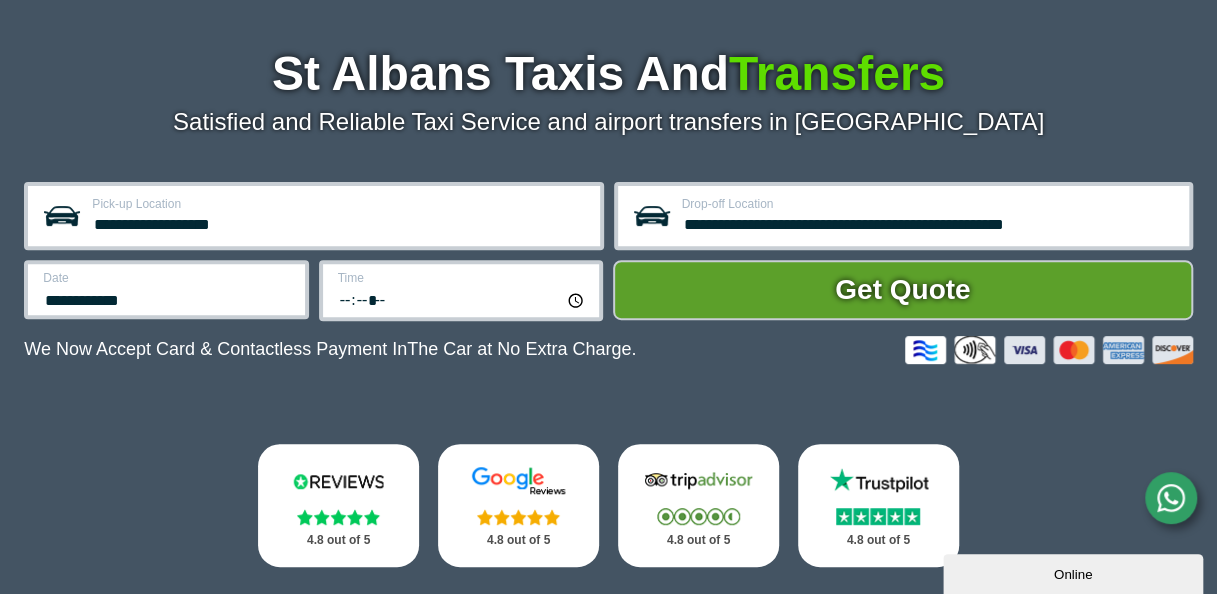 click on "*****" 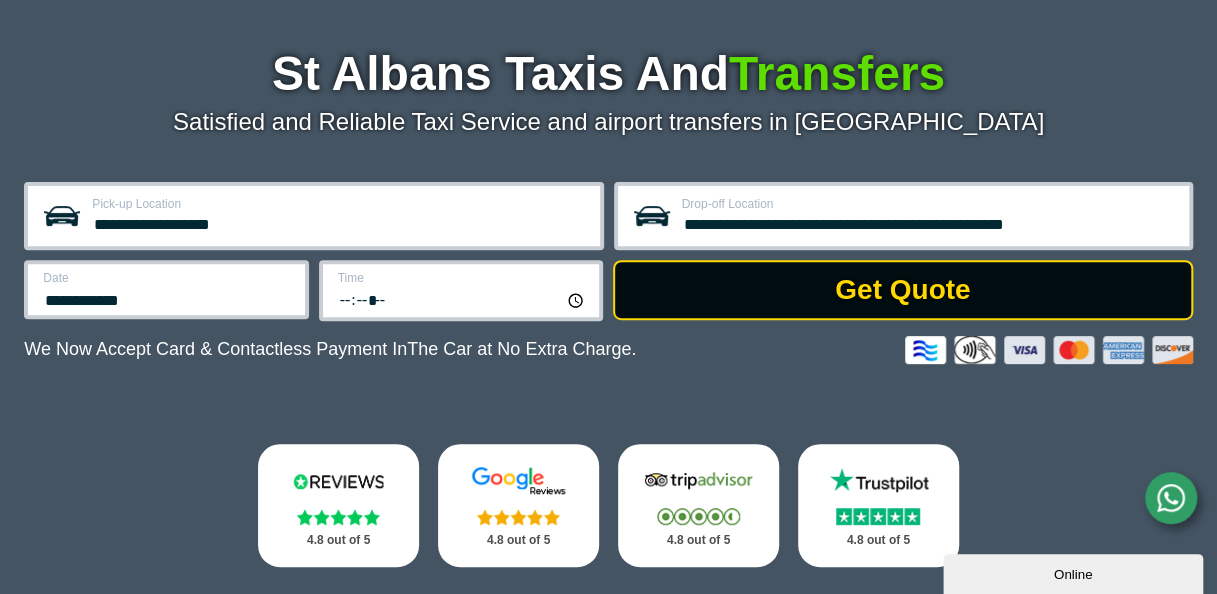 type on "*****" 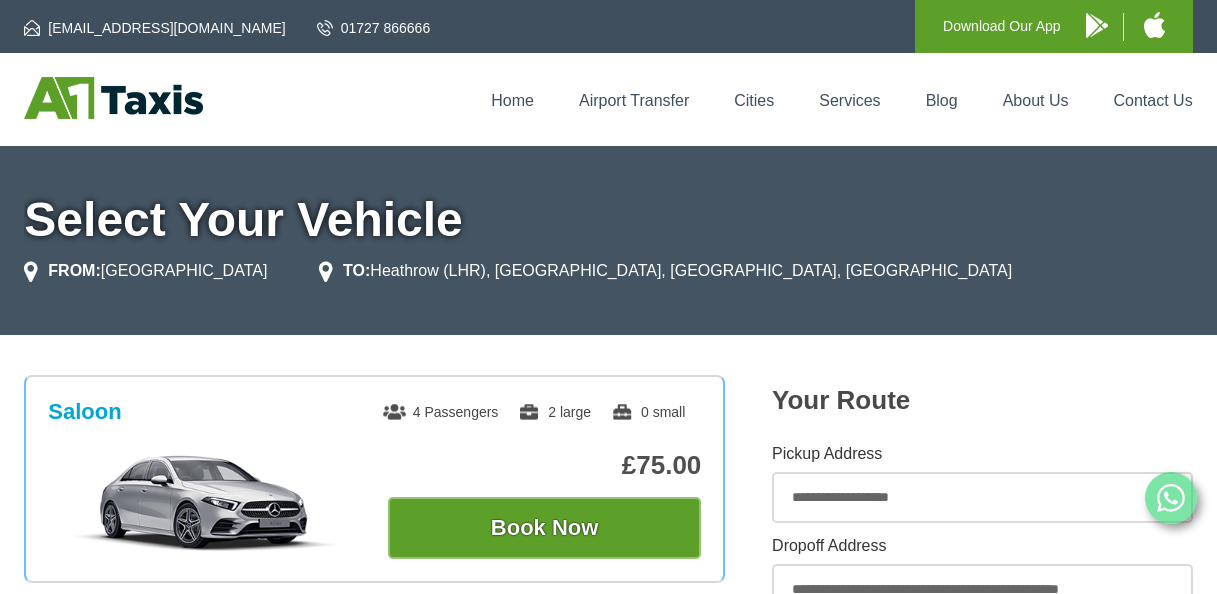 scroll, scrollTop: 0, scrollLeft: 0, axis: both 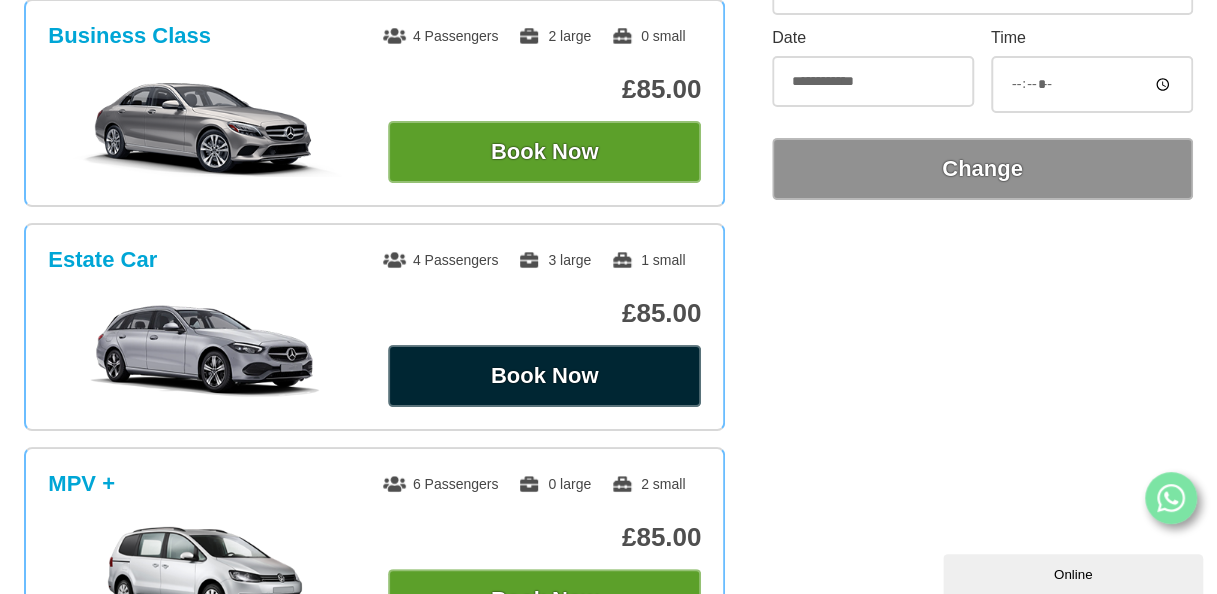 click on "Book Now" at bounding box center [544, 376] 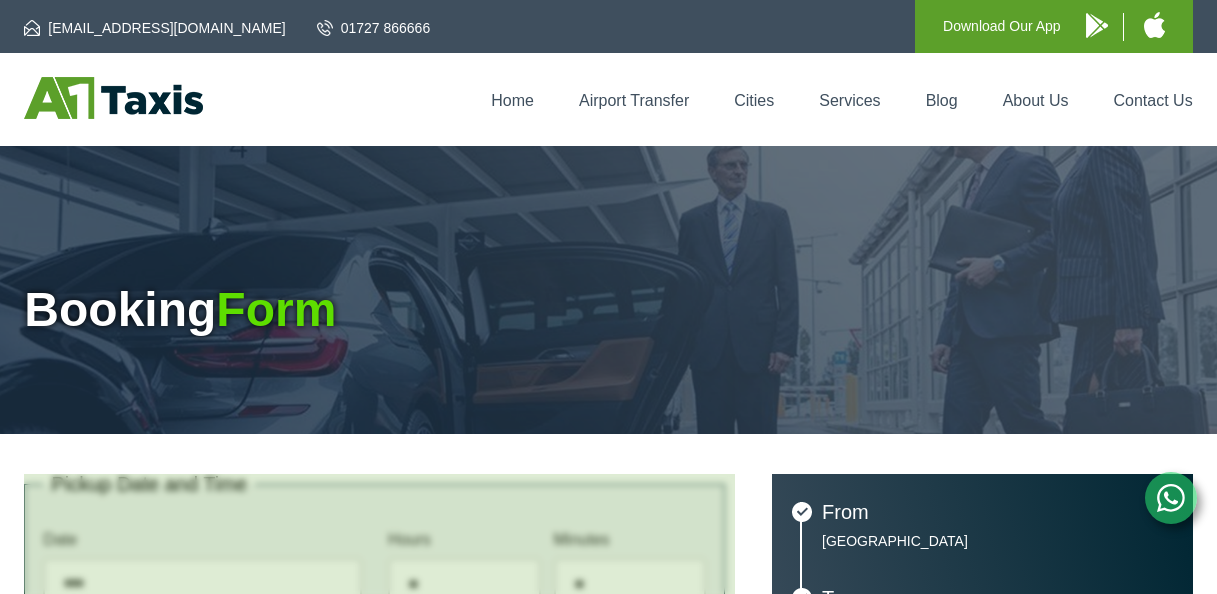 scroll, scrollTop: 0, scrollLeft: 0, axis: both 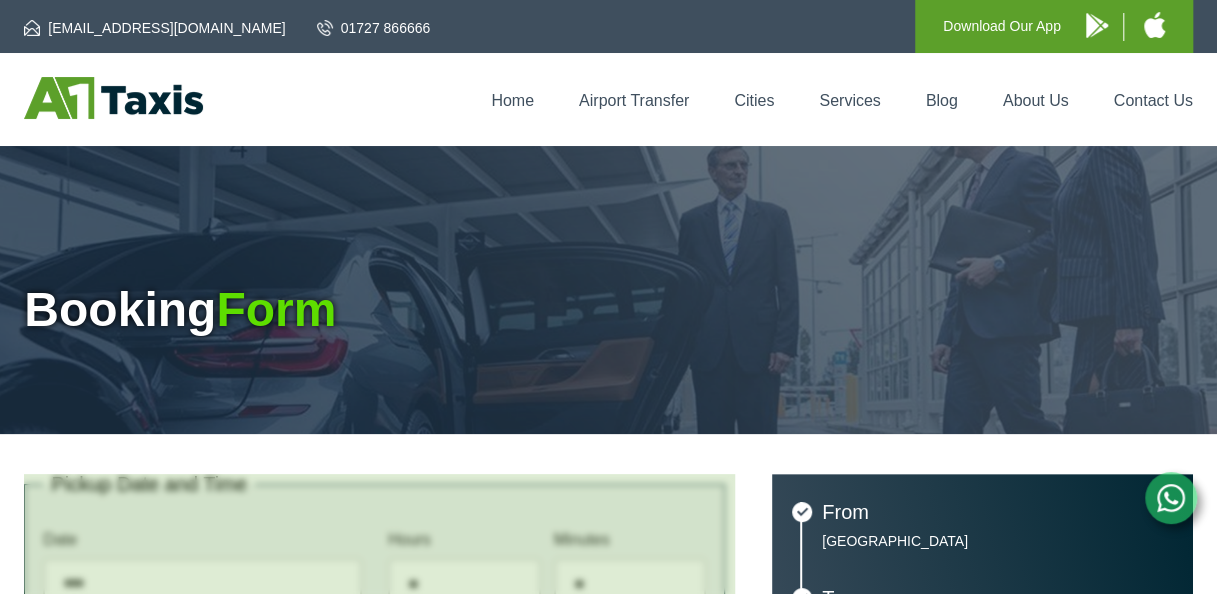 type on "**********" 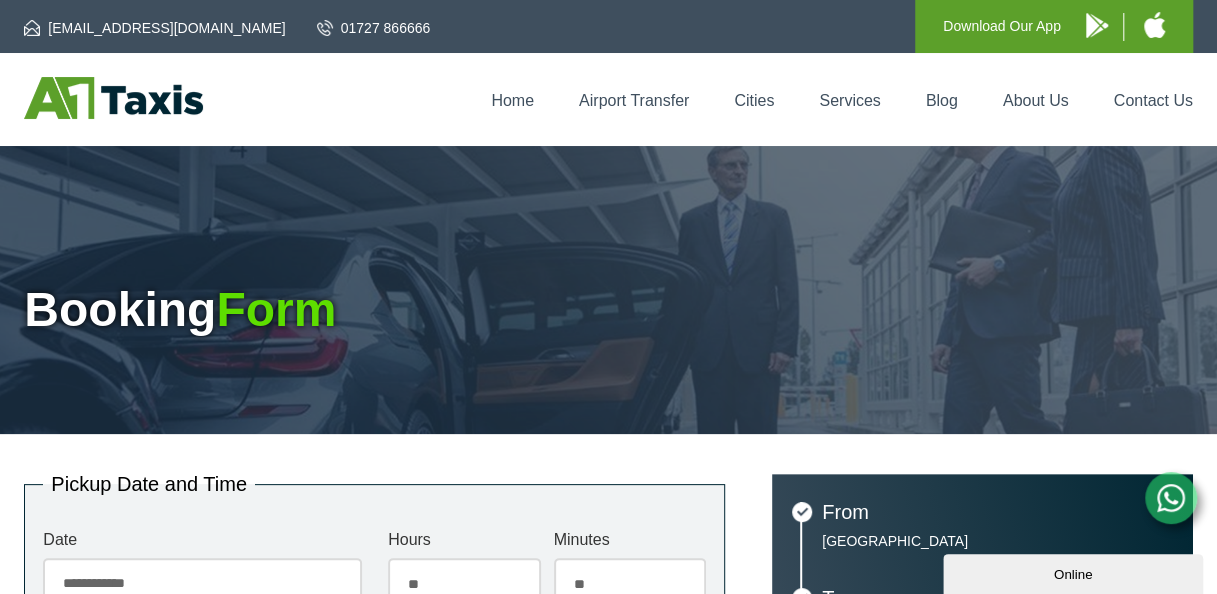 scroll, scrollTop: 0, scrollLeft: 0, axis: both 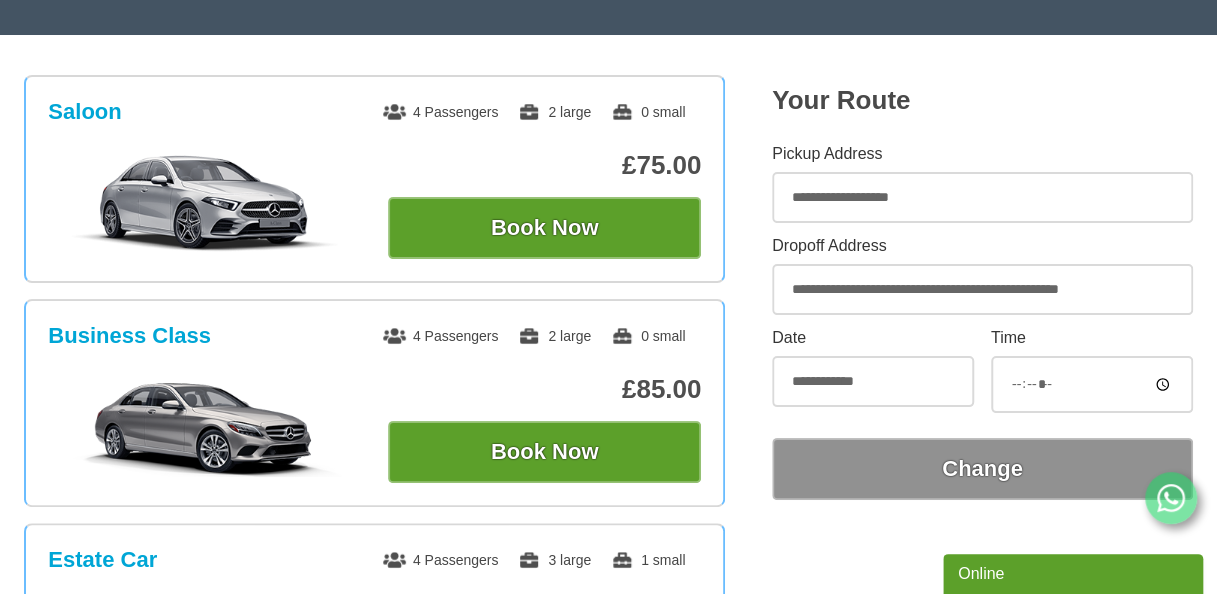 click on "**********" at bounding box center [982, 197] 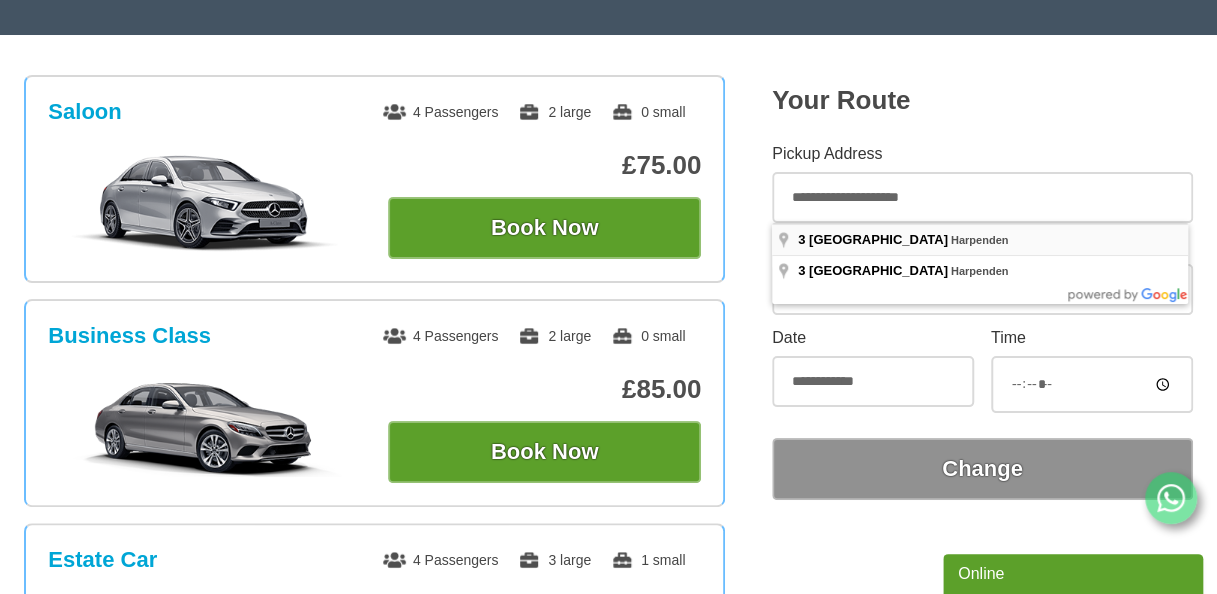 type on "**********" 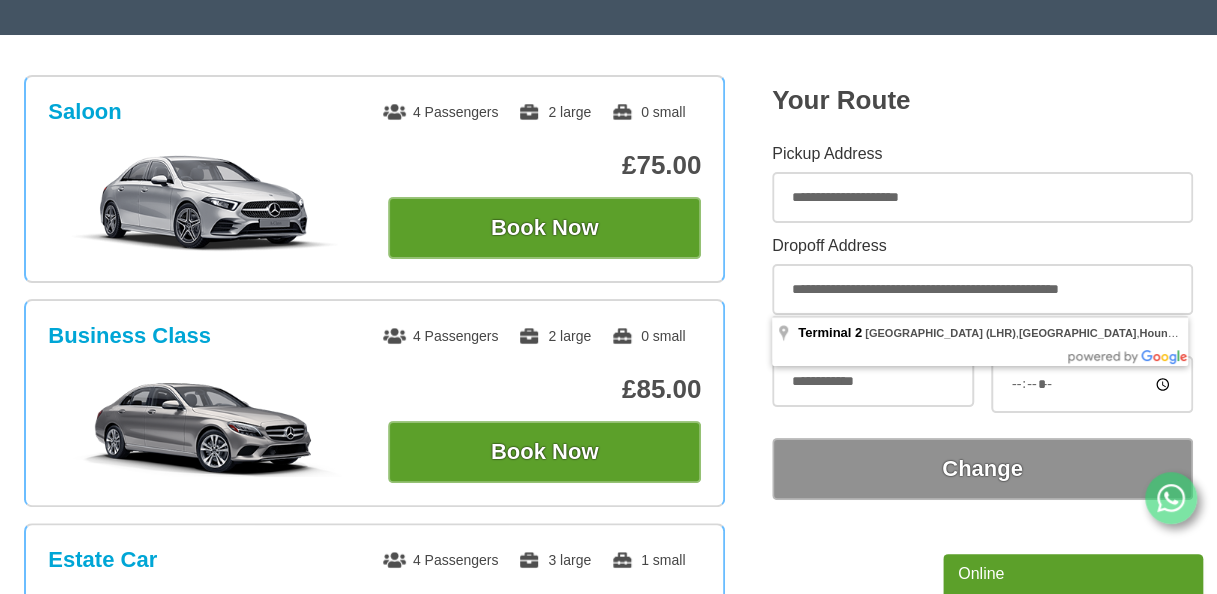scroll, scrollTop: 819, scrollLeft: 0, axis: vertical 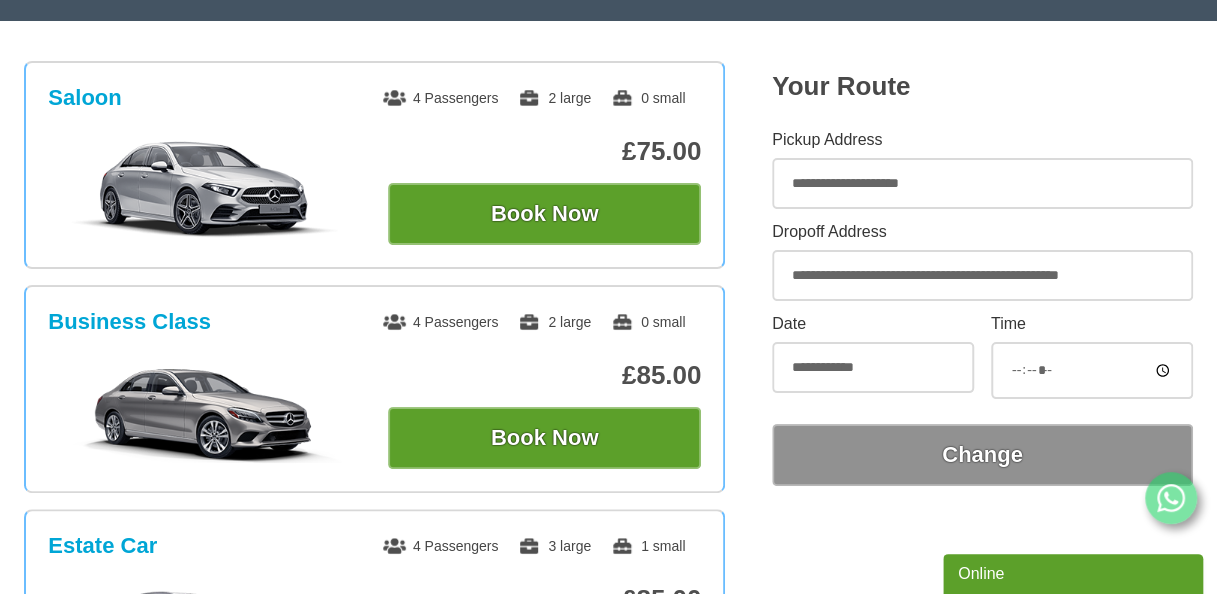 click on "Saloon
4 Passengers
2 large
0 small
£75.00
Book Now
Business Class
4 Passengers 2 large" at bounding box center (608, 836) 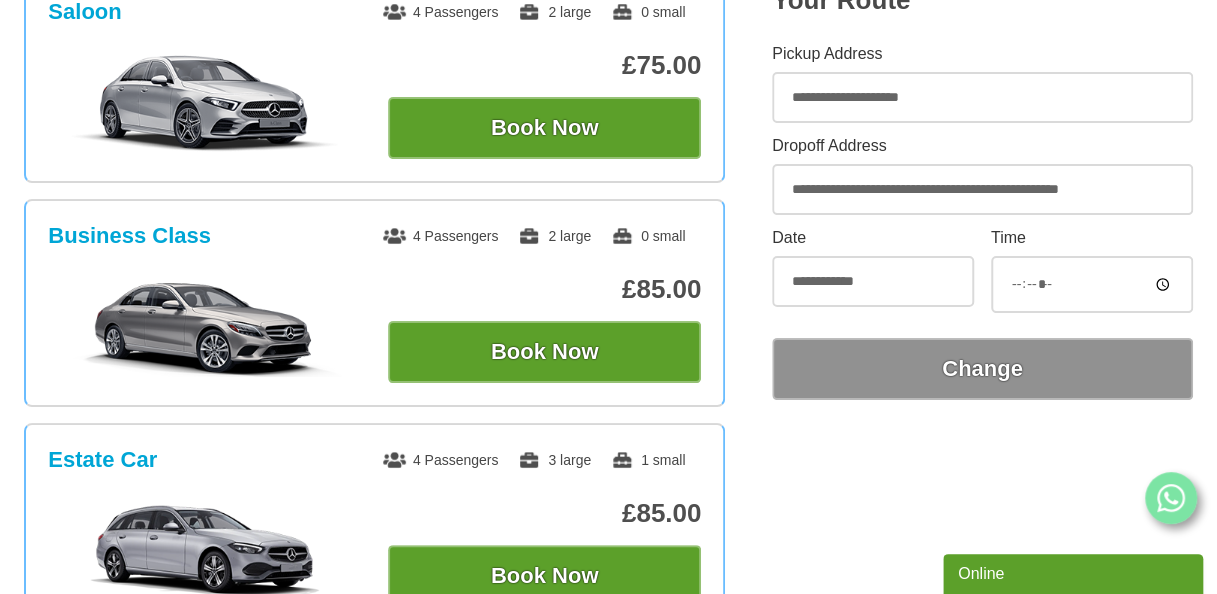 scroll, scrollTop: 500, scrollLeft: 0, axis: vertical 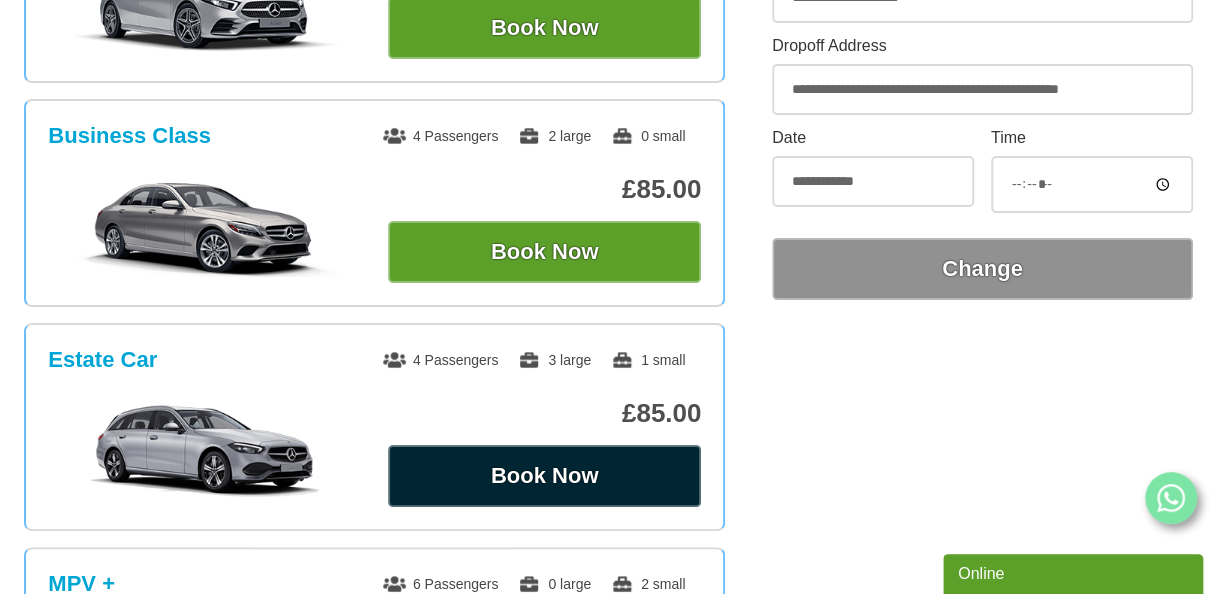 click on "Book Now" at bounding box center (544, 476) 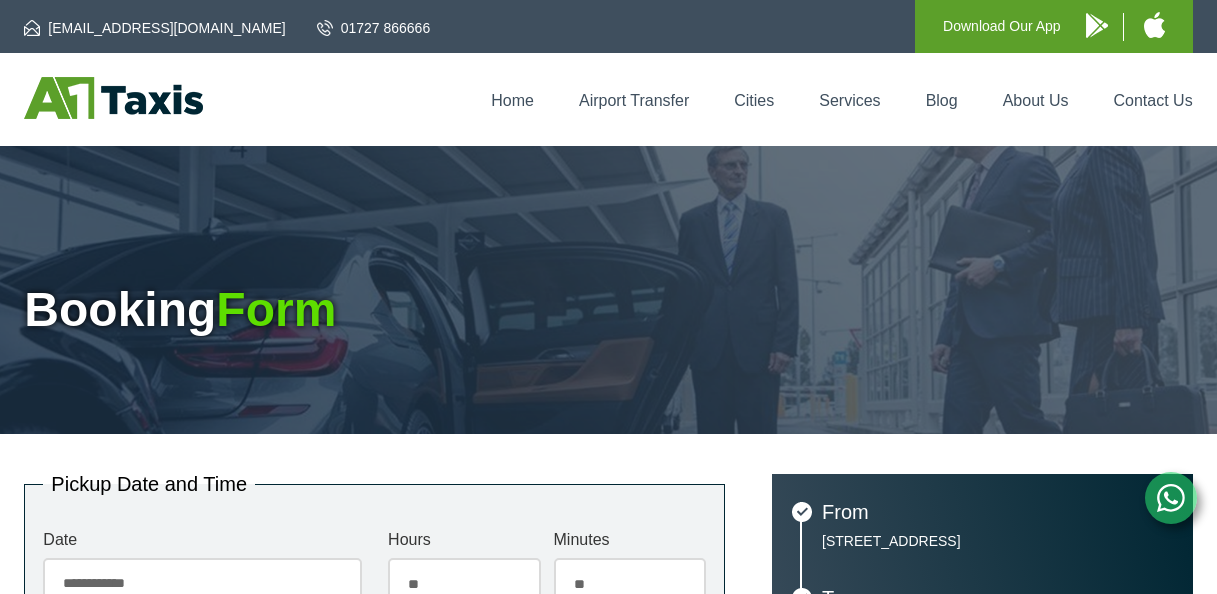scroll, scrollTop: 0, scrollLeft: 0, axis: both 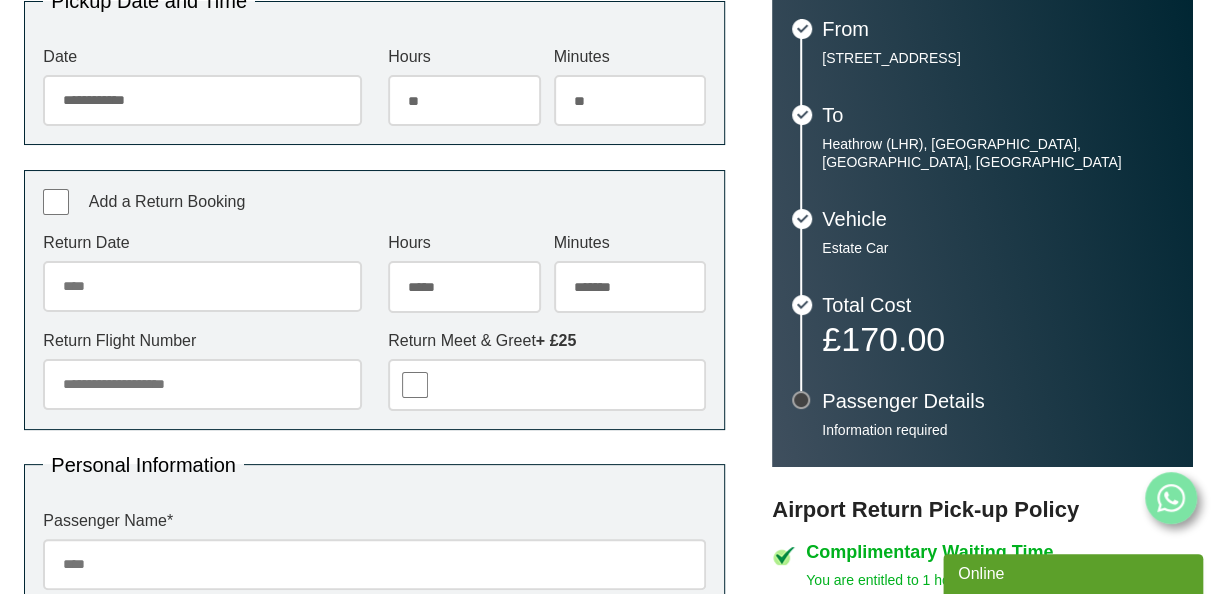 click on "Return Date
[DATE]     Sun Mon Tue Wed Thu Fri Sat 29 30 1 2 3 4 5 6 7 8 9 10 11 12 13 14 15 16 17 18 19 20 21 22 23 24 25 26 27 28 29 30 31 1 2 3 4 5 6 7 8 9 [DATE] Close" at bounding box center (202, 273) 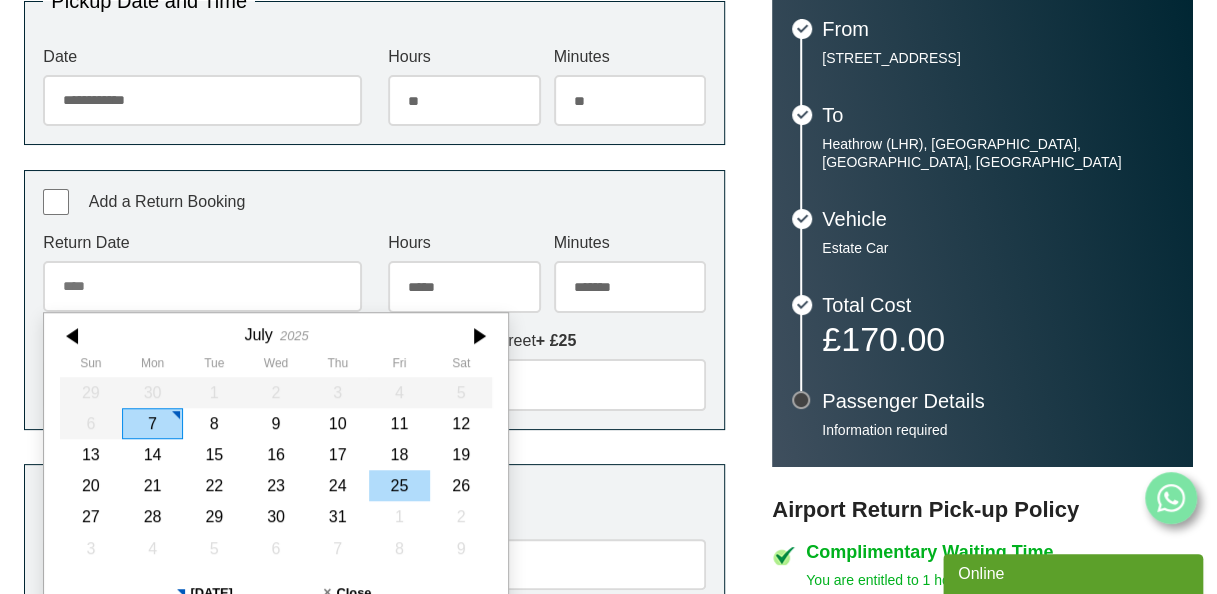 click on "25" at bounding box center [400, 485] 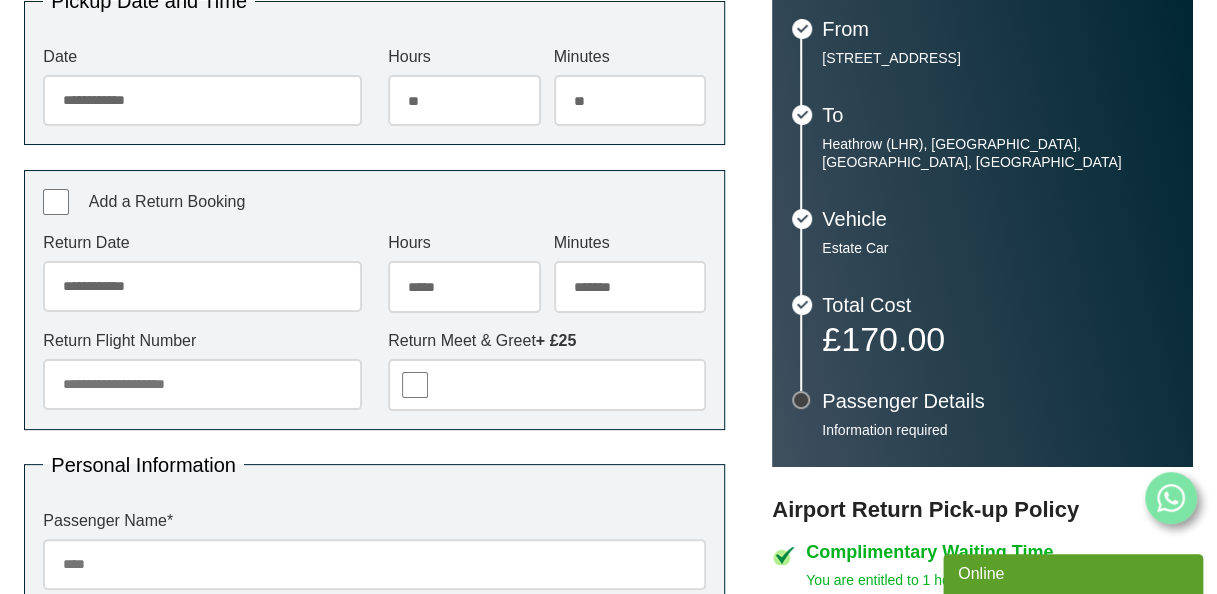 click on "*****
**
**
**
**
**
**
** ** ** ** ** ** ** ** ** ** ** ** ** ** ** ** ** **" at bounding box center (464, 286) 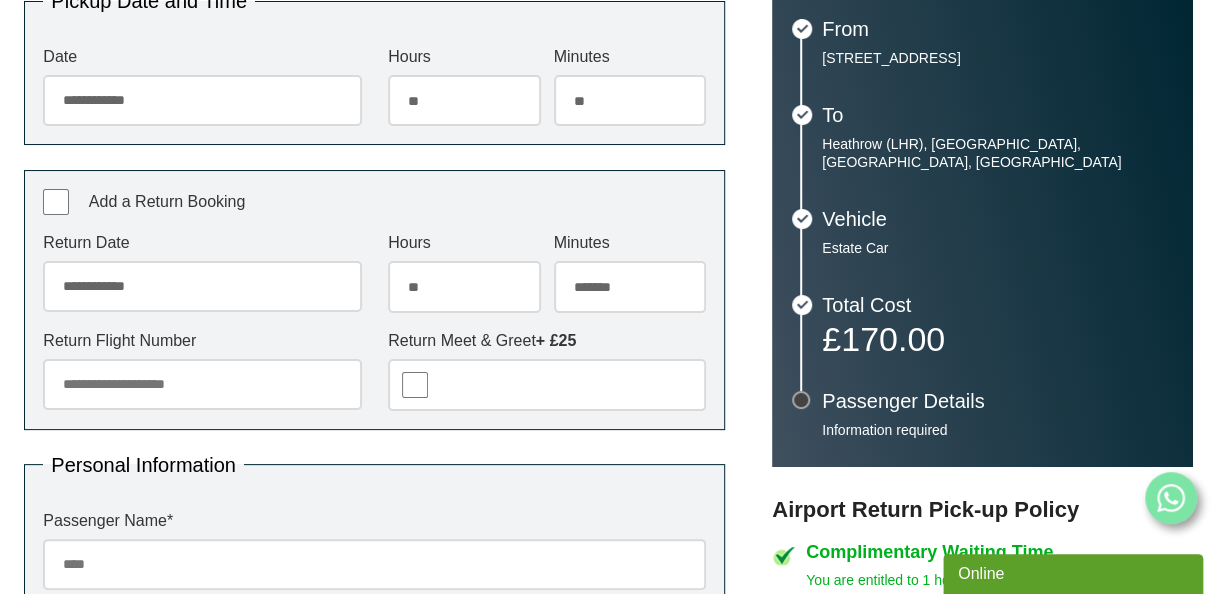 click on "*****
**
**
**
**
**
**
** ** ** ** ** ** ** ** ** ** ** ** ** ** ** ** ** **" at bounding box center [464, 286] 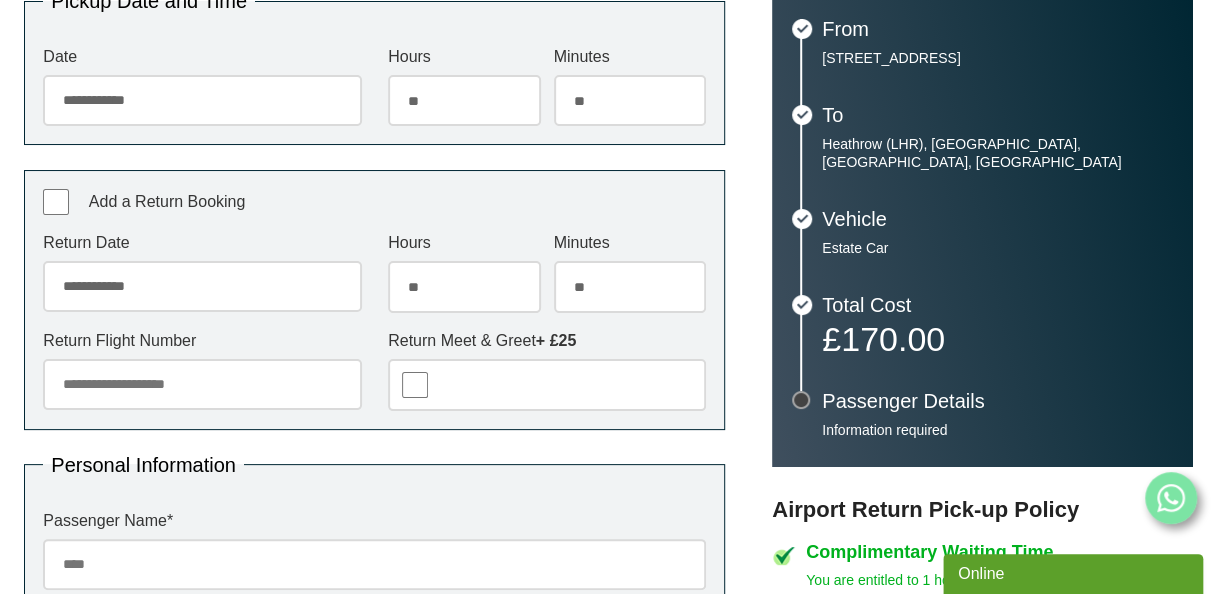 click on "*******
**
**
**
**
**
**
** ** ** ** ** ** ** ** ** ** ** ** ** ** ** ** ** ** ** ** ** ** ** ** ** ** **" at bounding box center [630, 286] 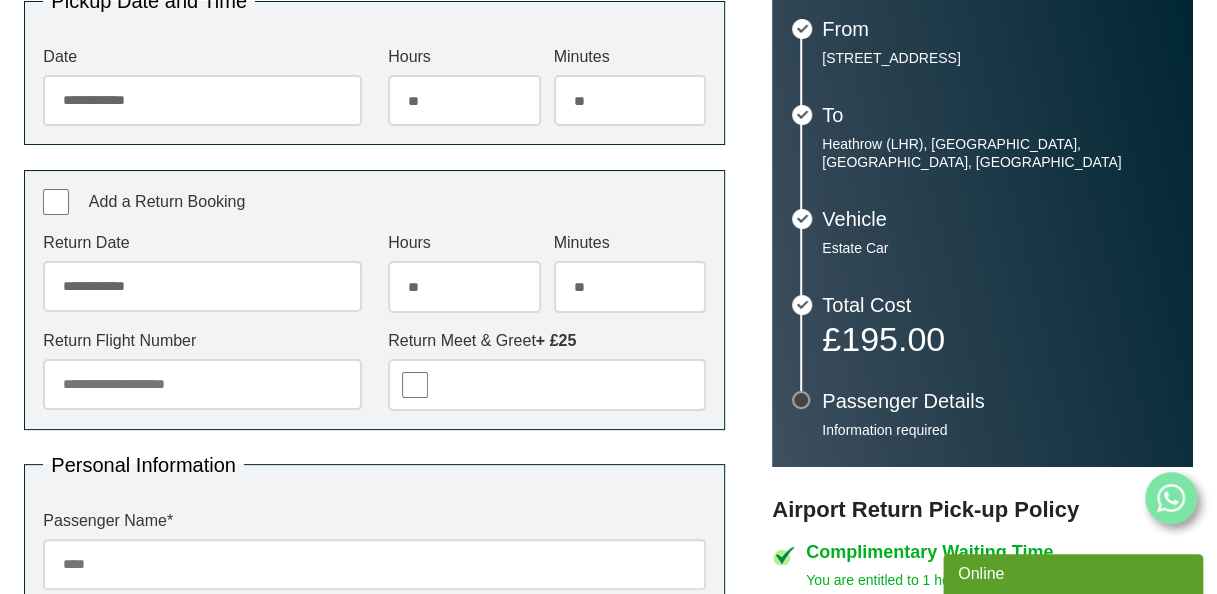 click on "Return Flight Number" at bounding box center [202, 384] 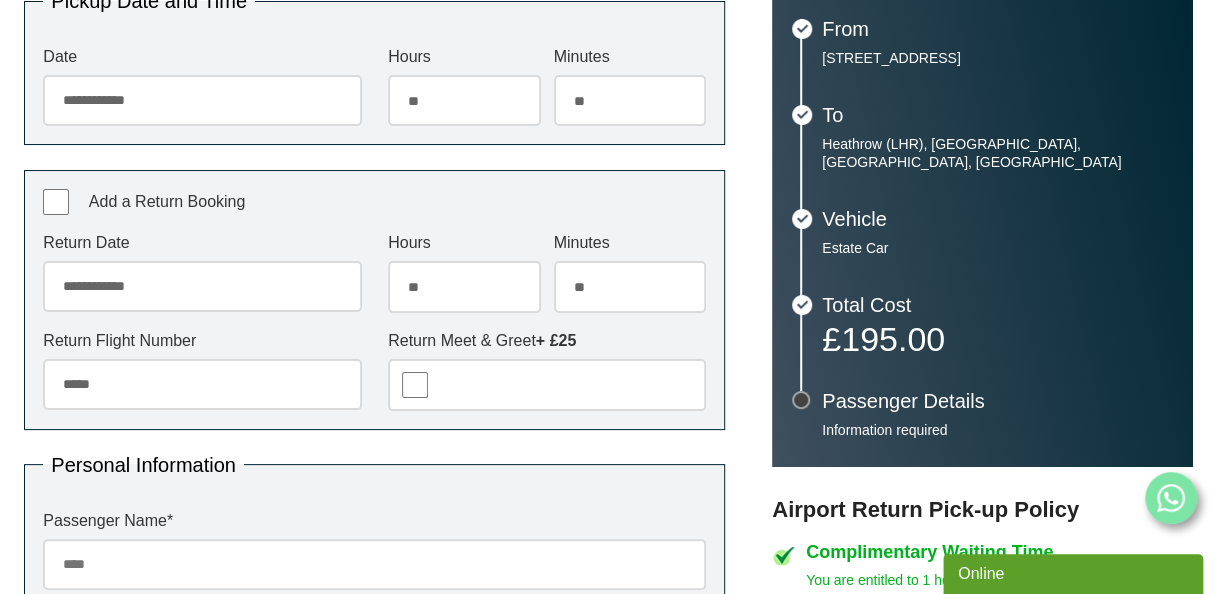 type on "*****" 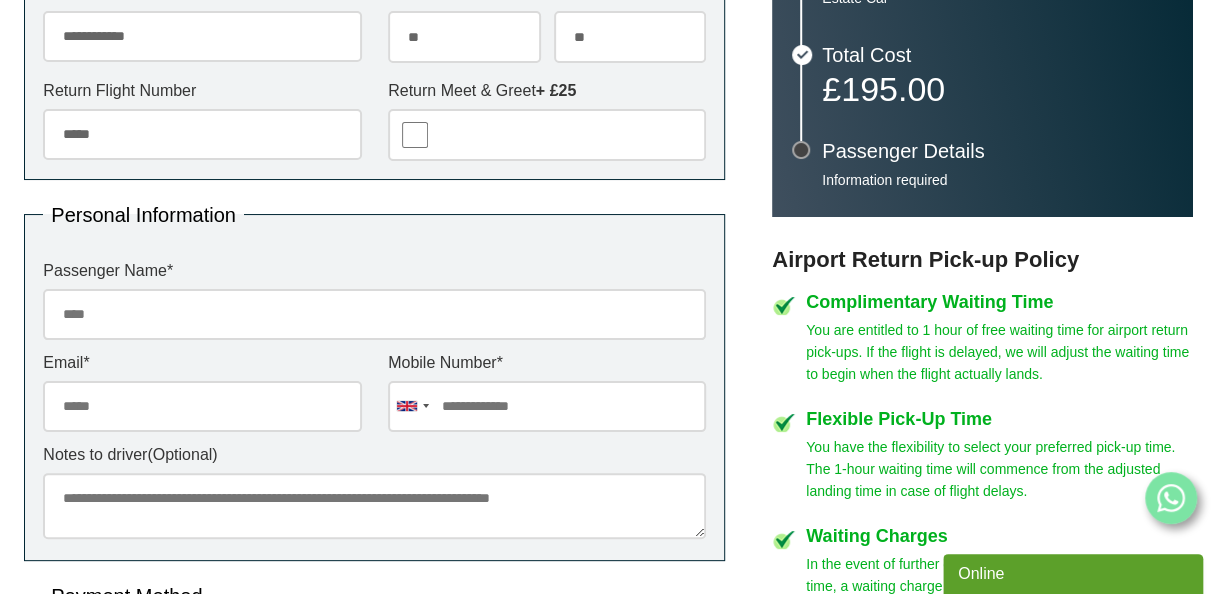 scroll, scrollTop: 783, scrollLeft: 0, axis: vertical 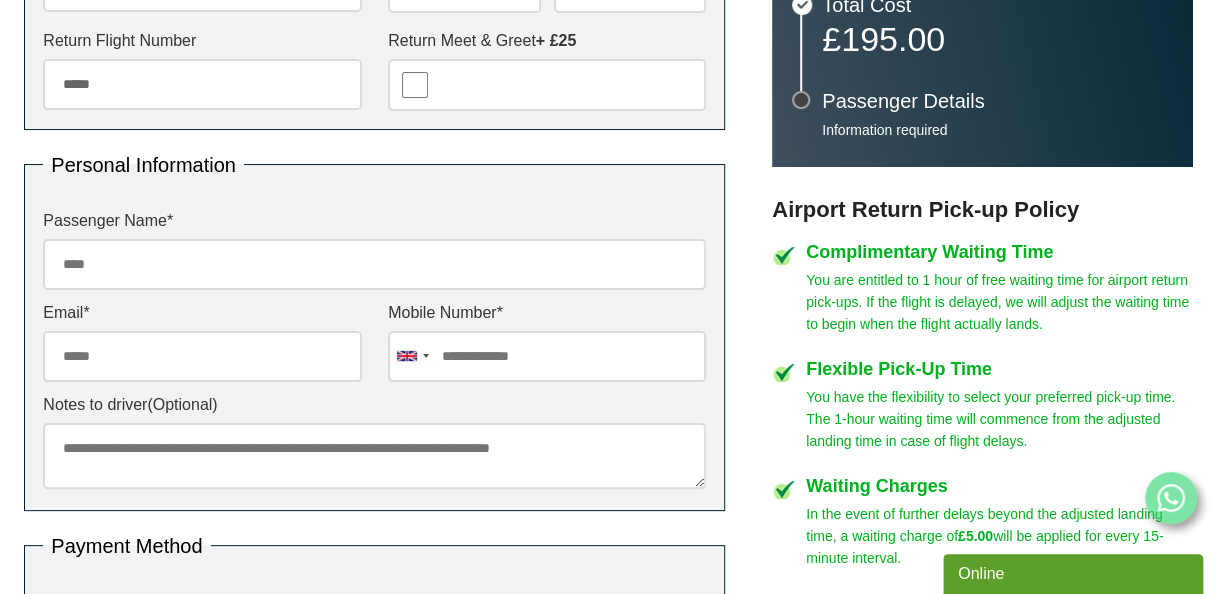 click on "Passenger Name  *" at bounding box center (374, 264) 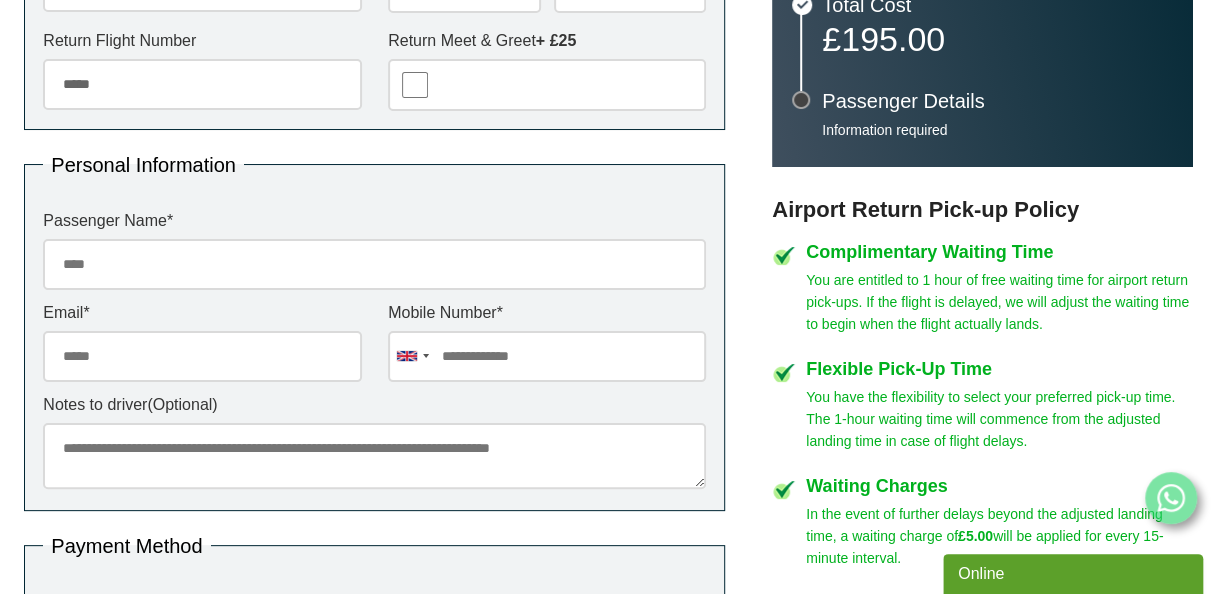 type on "**********" 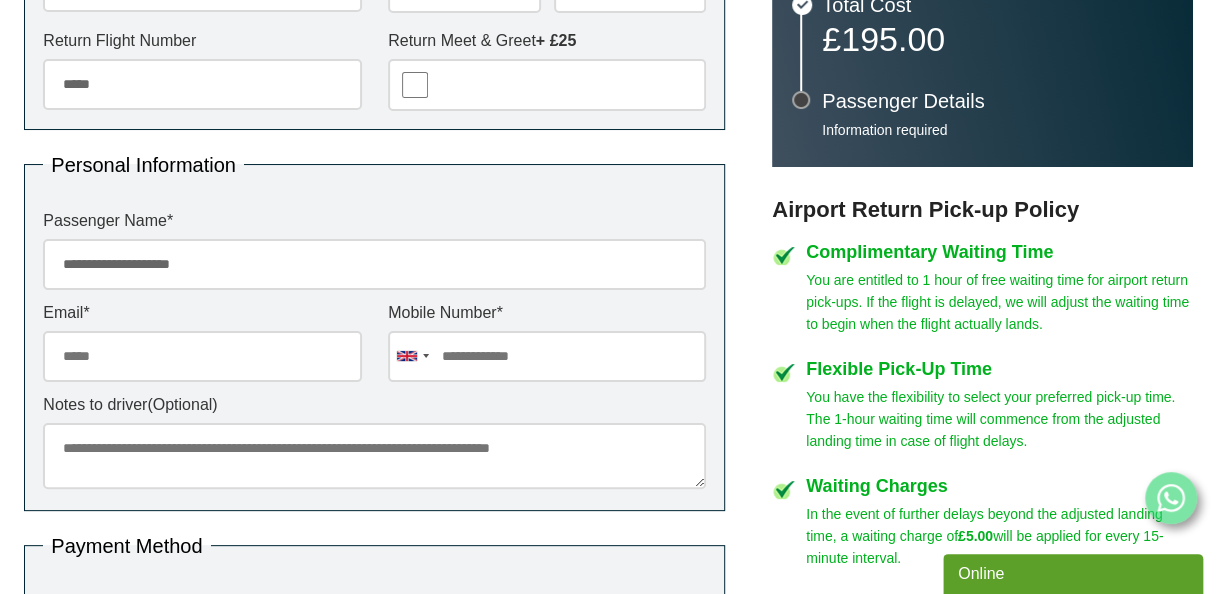 type on "**********" 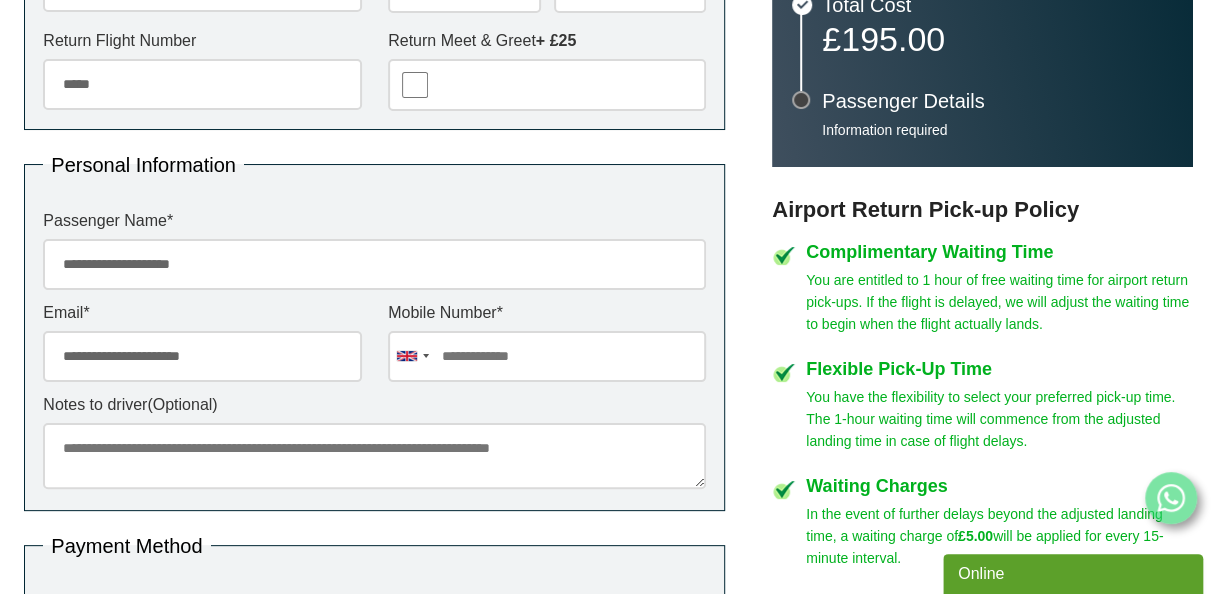 type on "**********" 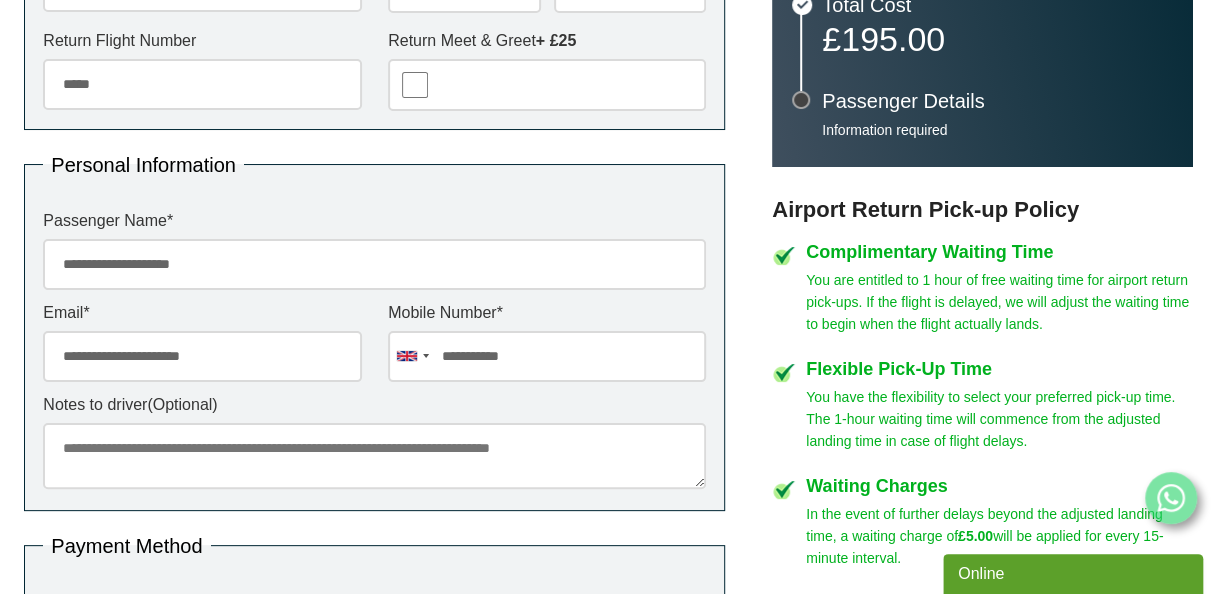 drag, startPoint x: 140, startPoint y: 262, endPoint x: 106, endPoint y: 263, distance: 34.0147 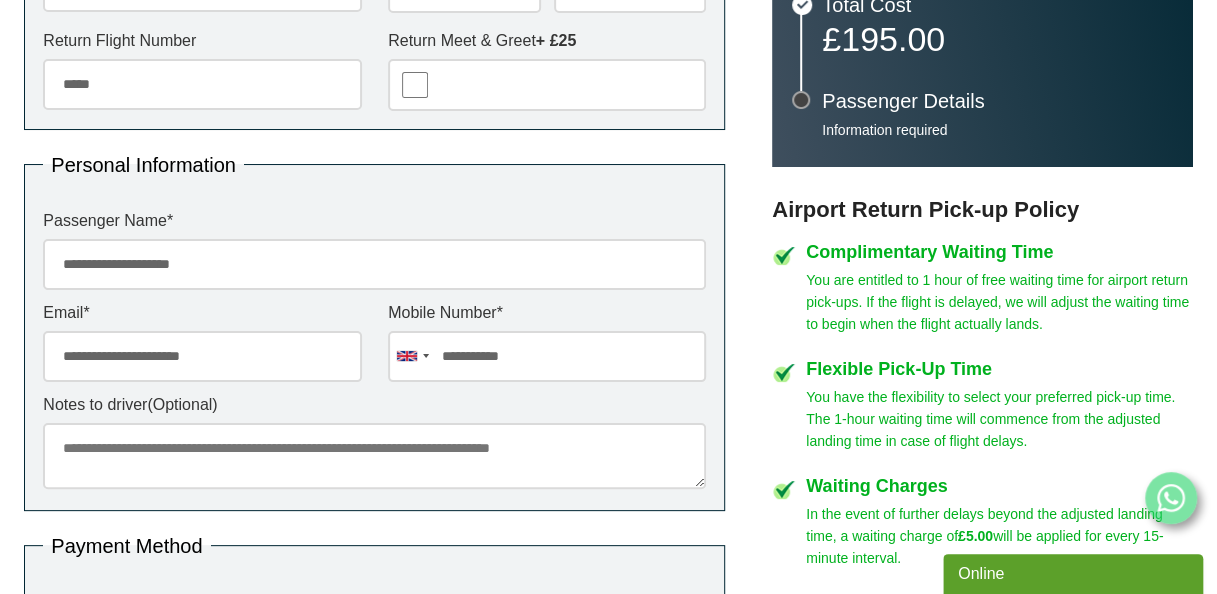 click on "**********" at bounding box center (374, 264) 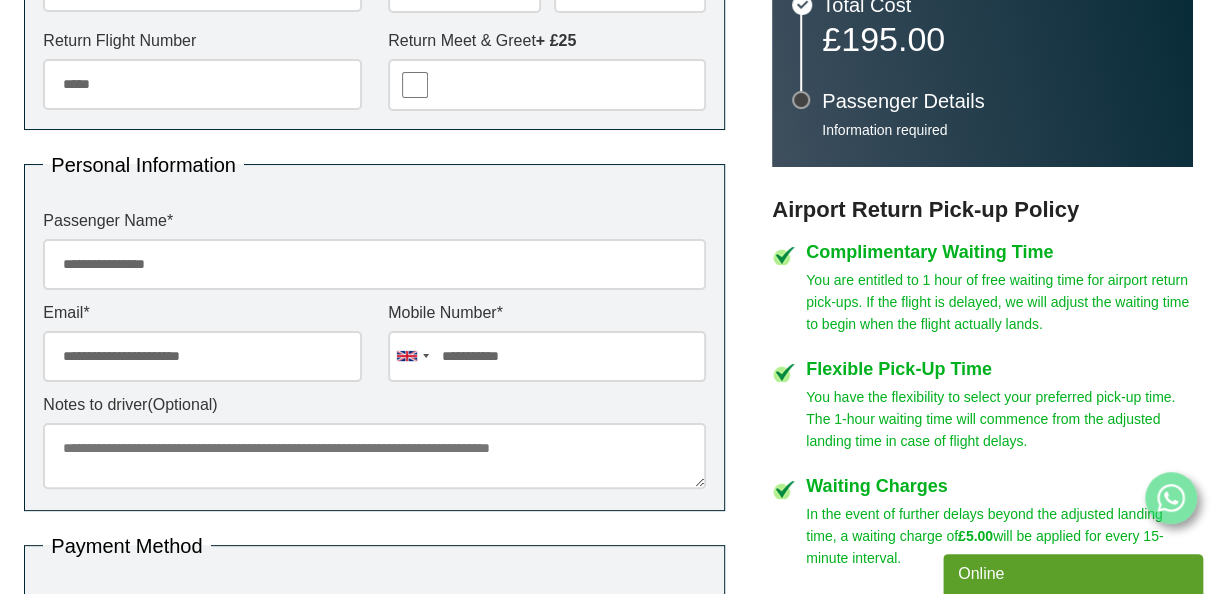type on "**********" 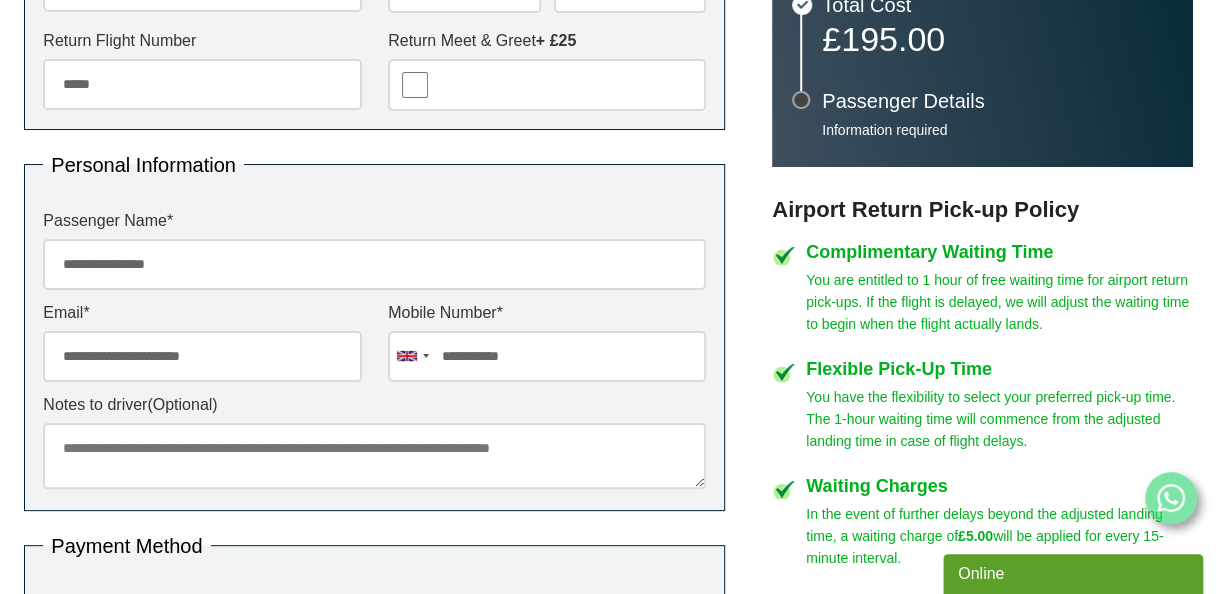 drag, startPoint x: 150, startPoint y: 469, endPoint x: 64, endPoint y: 460, distance: 86.46965 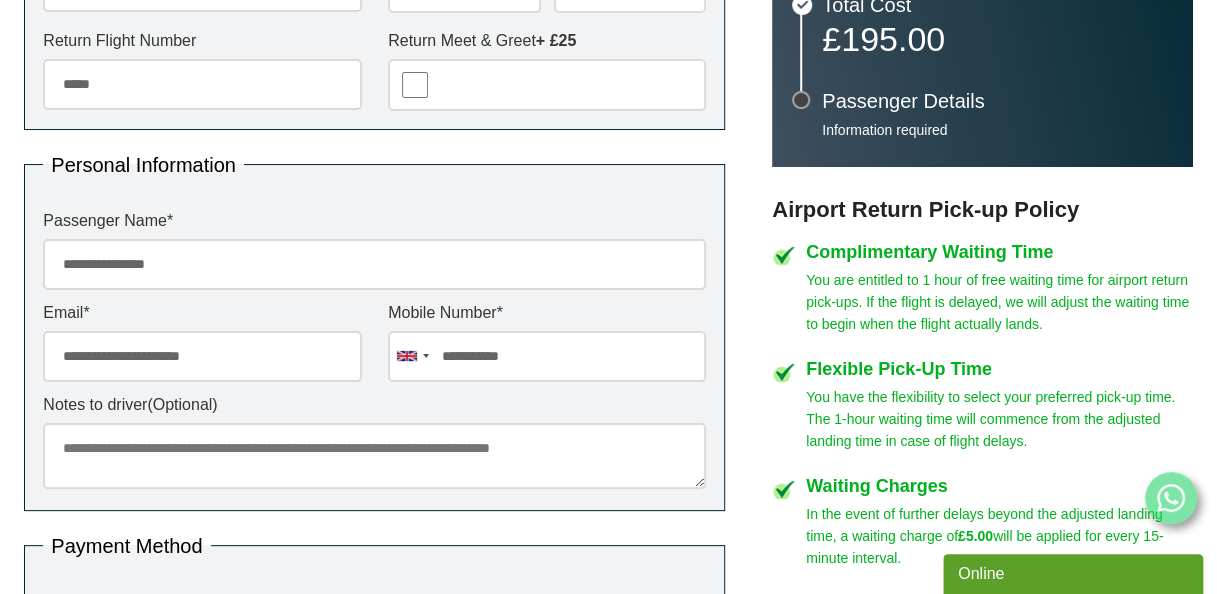 click on "Notes to driver  (Optional)" at bounding box center (374, 456) 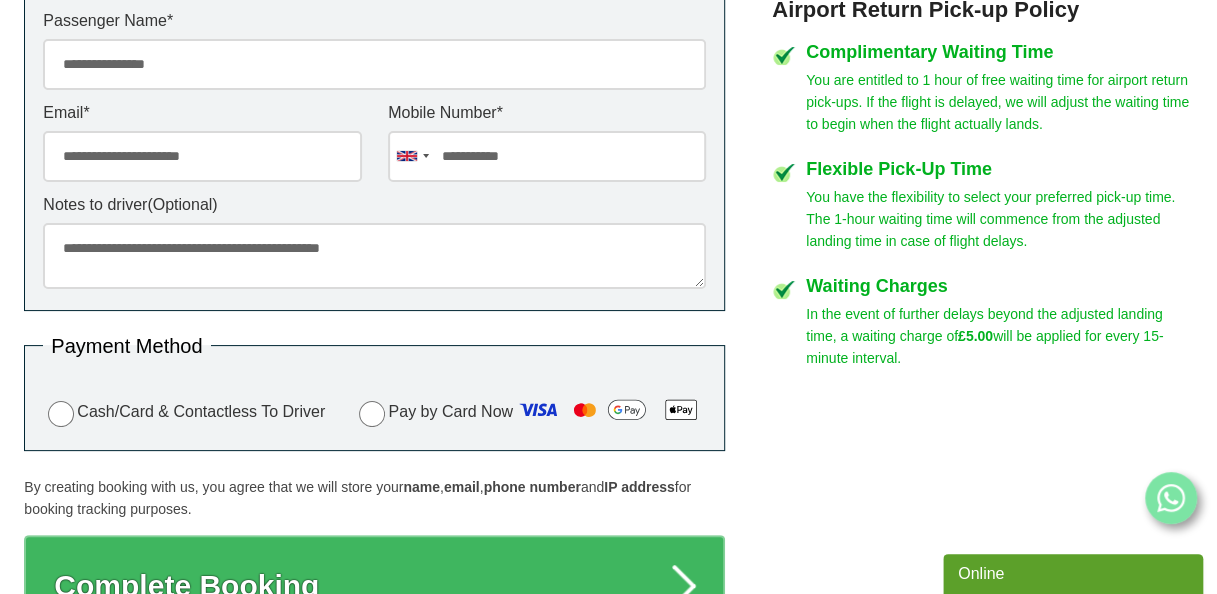 scroll, scrollTop: 1183, scrollLeft: 0, axis: vertical 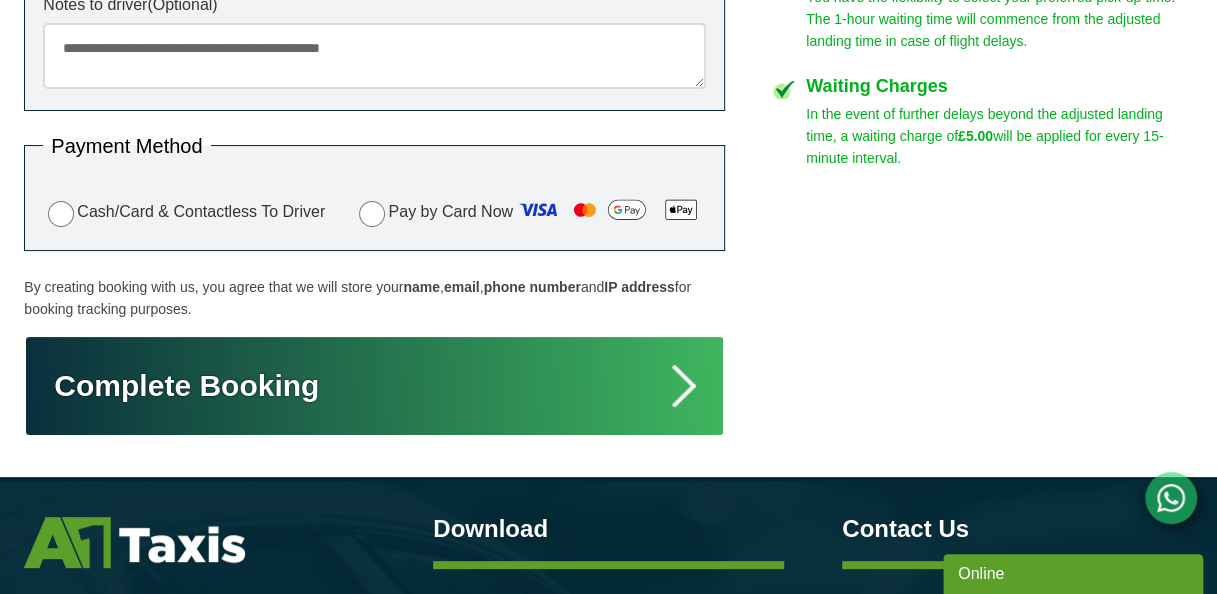 type on "**********" 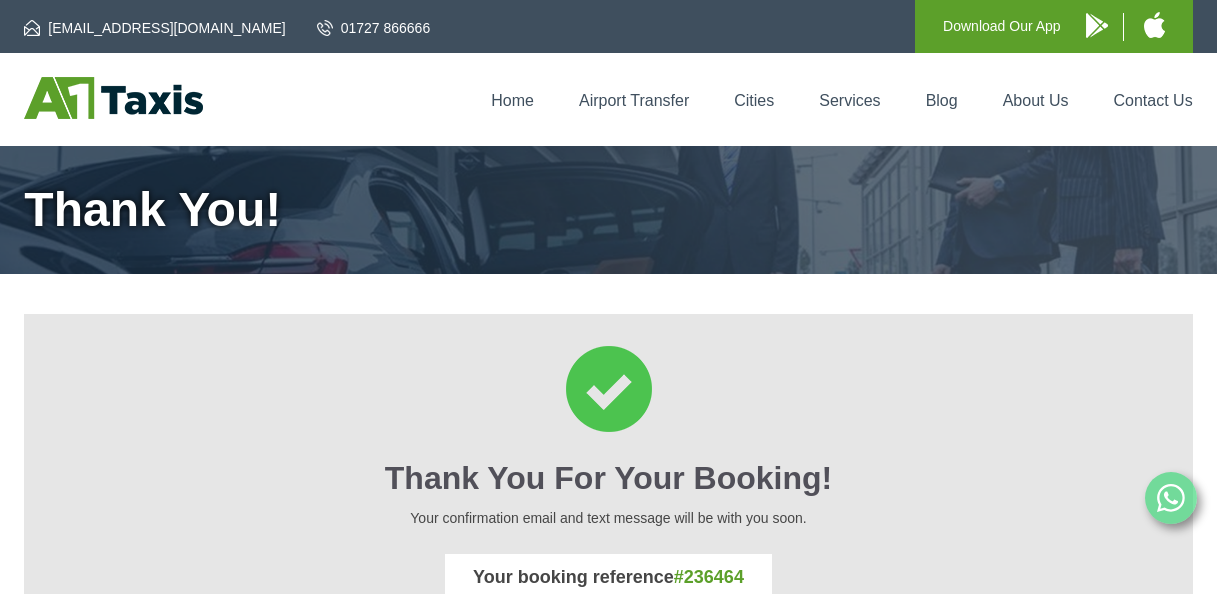 scroll, scrollTop: 0, scrollLeft: 0, axis: both 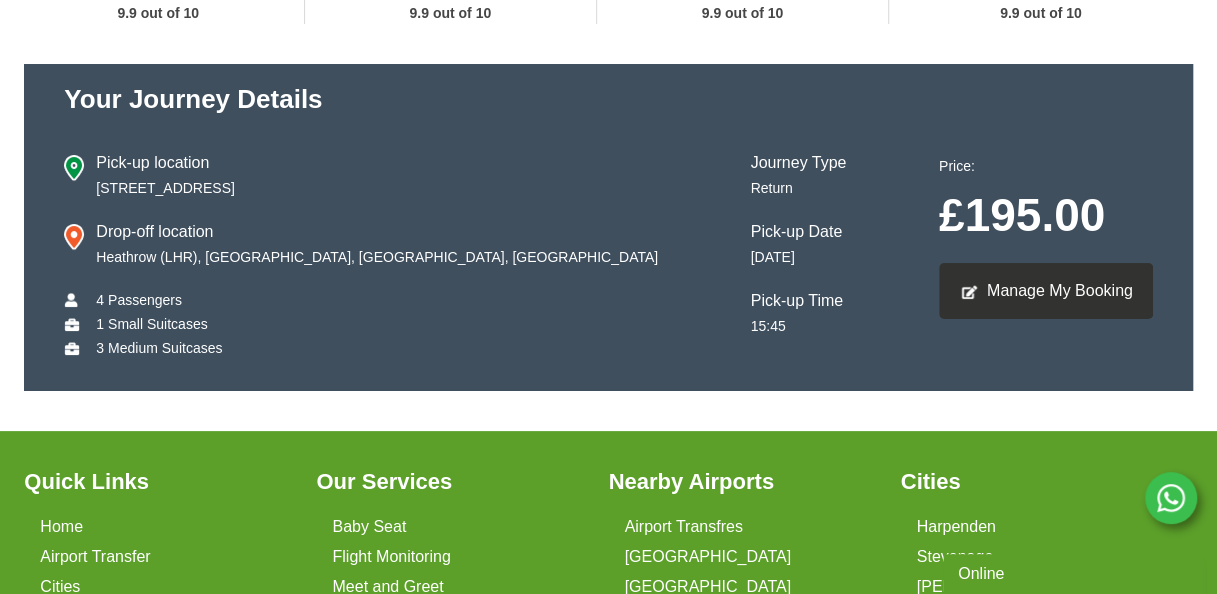 click on "Manage My Booking" at bounding box center [1046, 291] 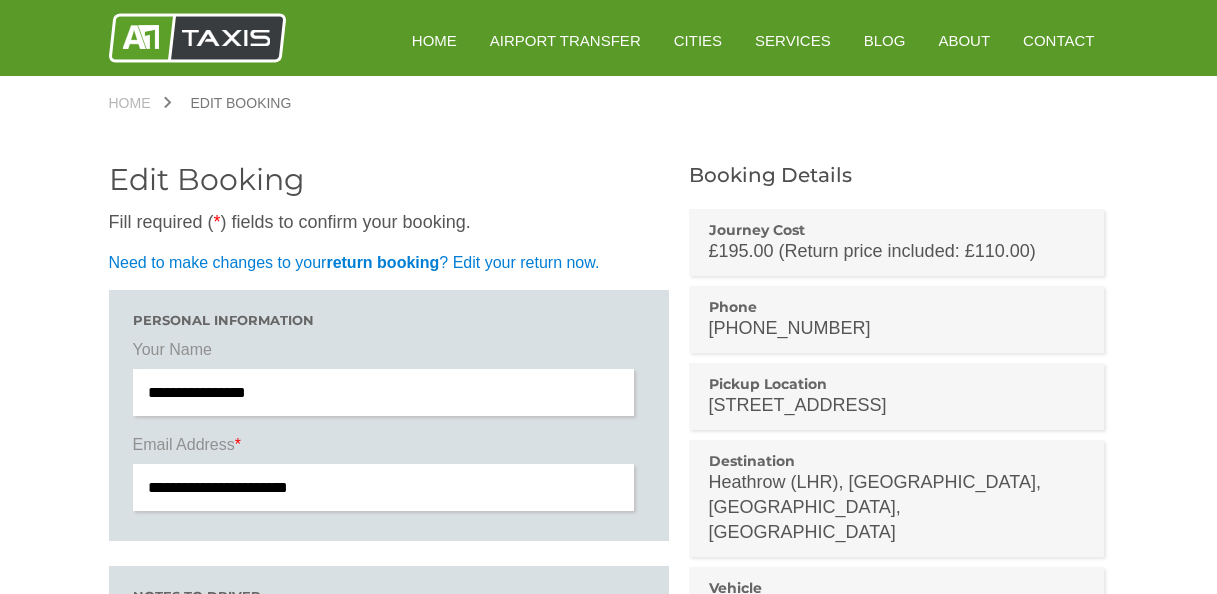 scroll, scrollTop: 0, scrollLeft: 0, axis: both 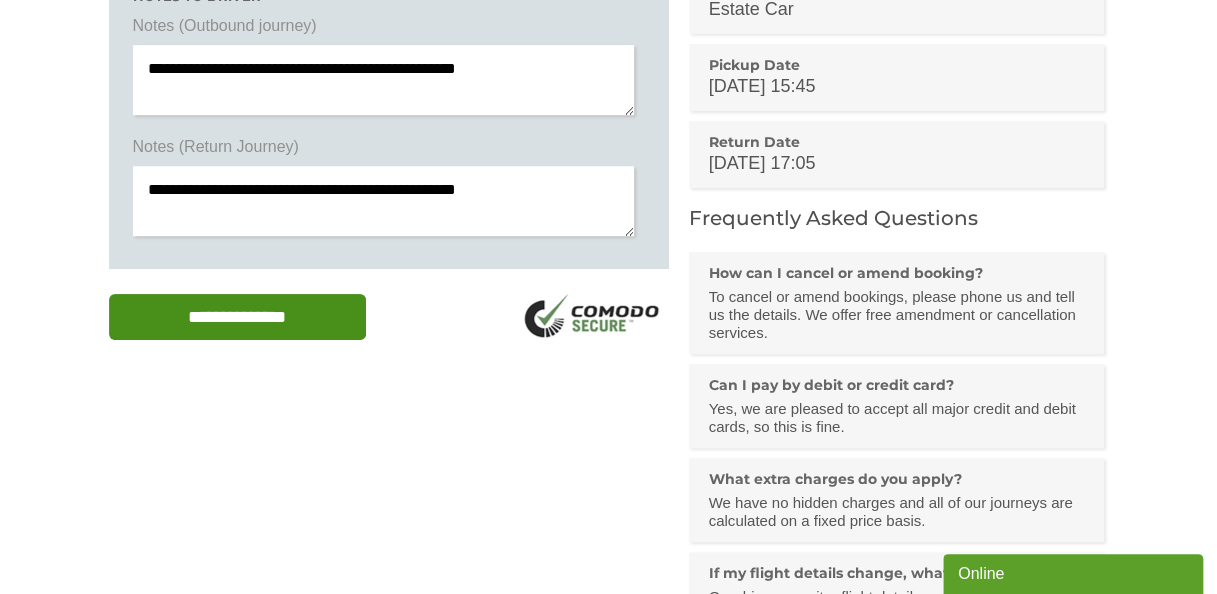 click on "**********" at bounding box center (238, 317) 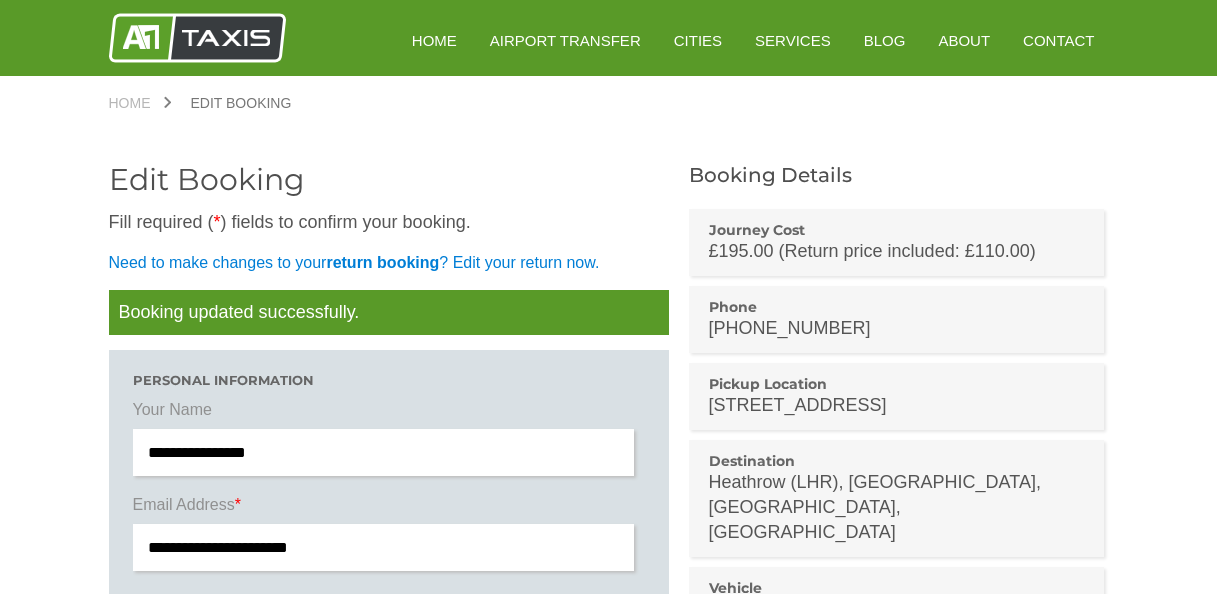 scroll, scrollTop: 0, scrollLeft: 0, axis: both 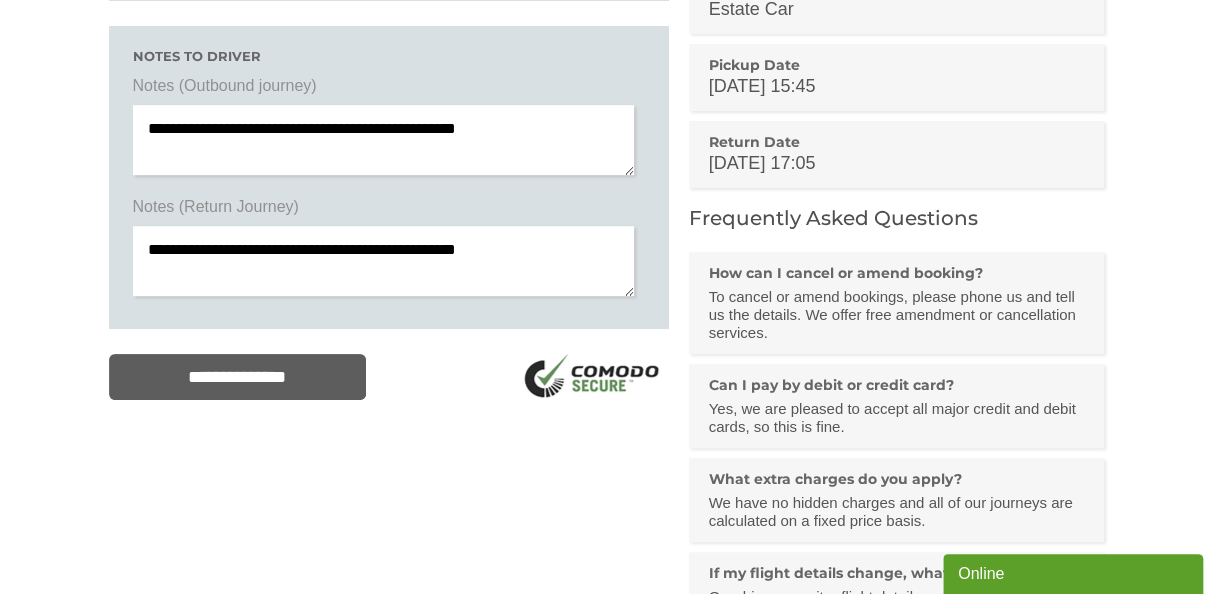 click on "[DATE] 15:45" at bounding box center (897, 86) 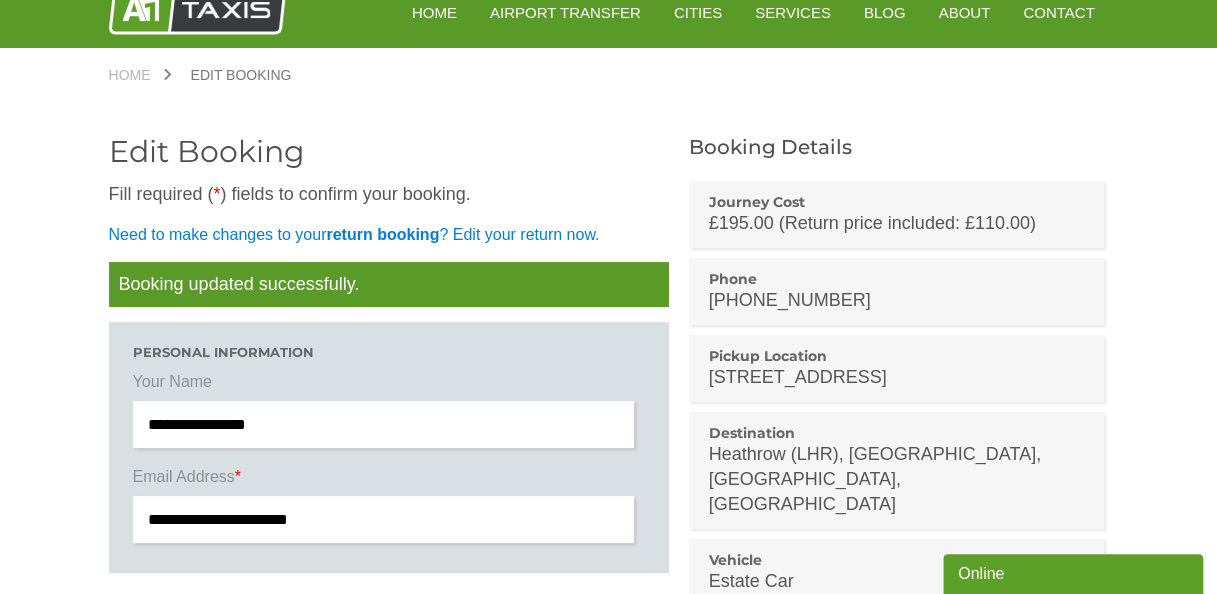 scroll, scrollTop: 0, scrollLeft: 0, axis: both 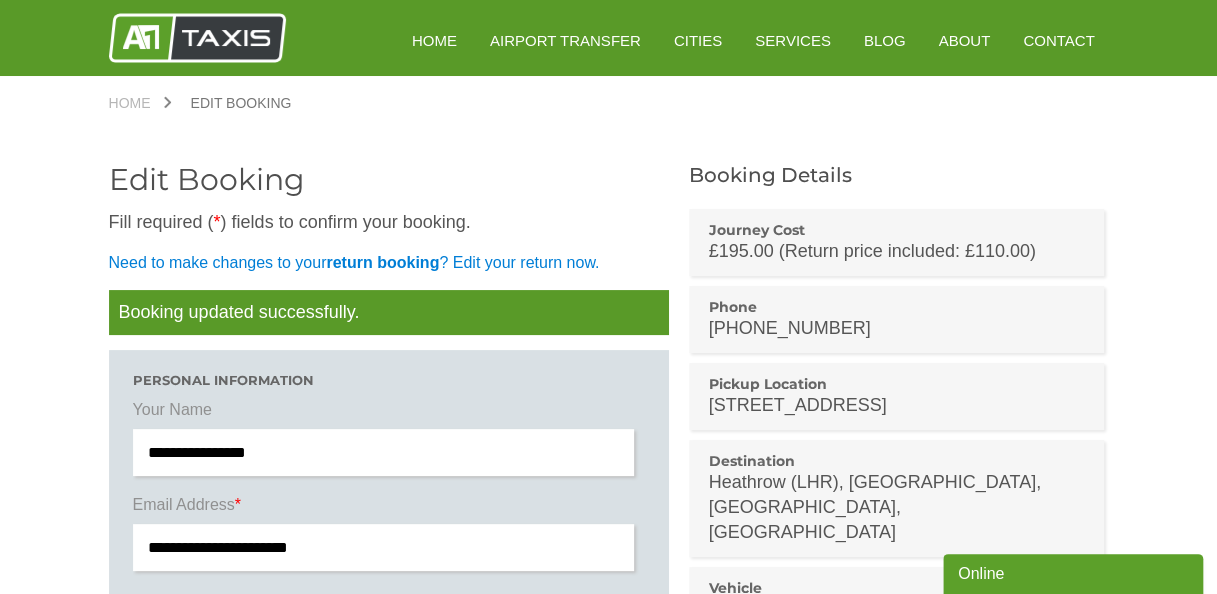 click on "Edit Booking" at bounding box center (241, 103) 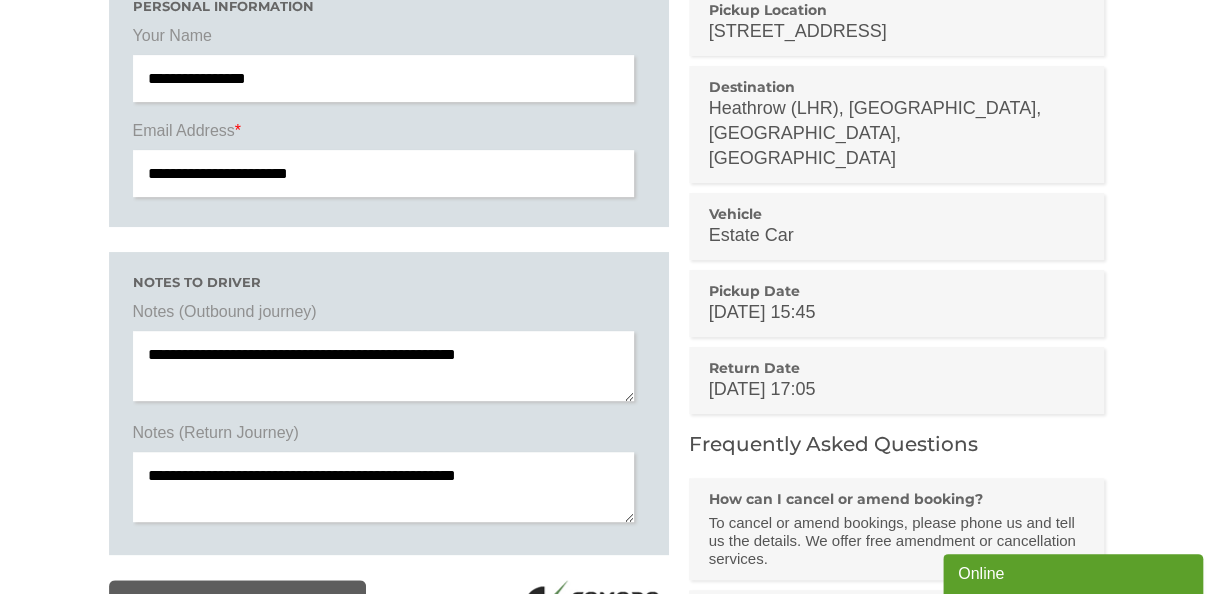 scroll, scrollTop: 400, scrollLeft: 0, axis: vertical 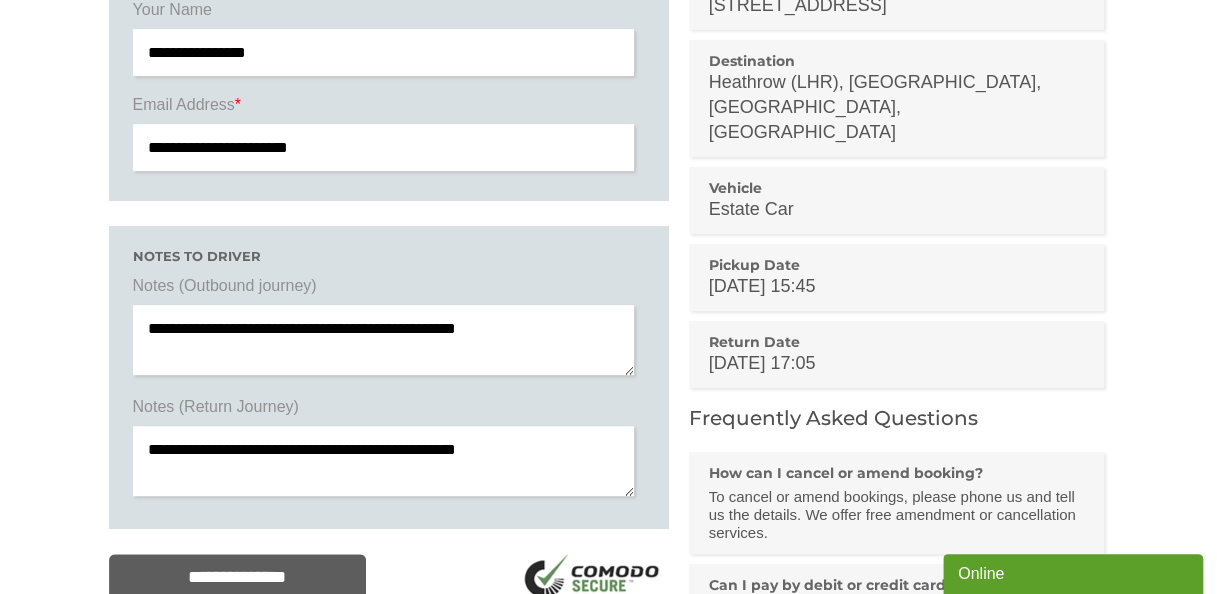 click on "[DATE] 15:45" at bounding box center (897, 286) 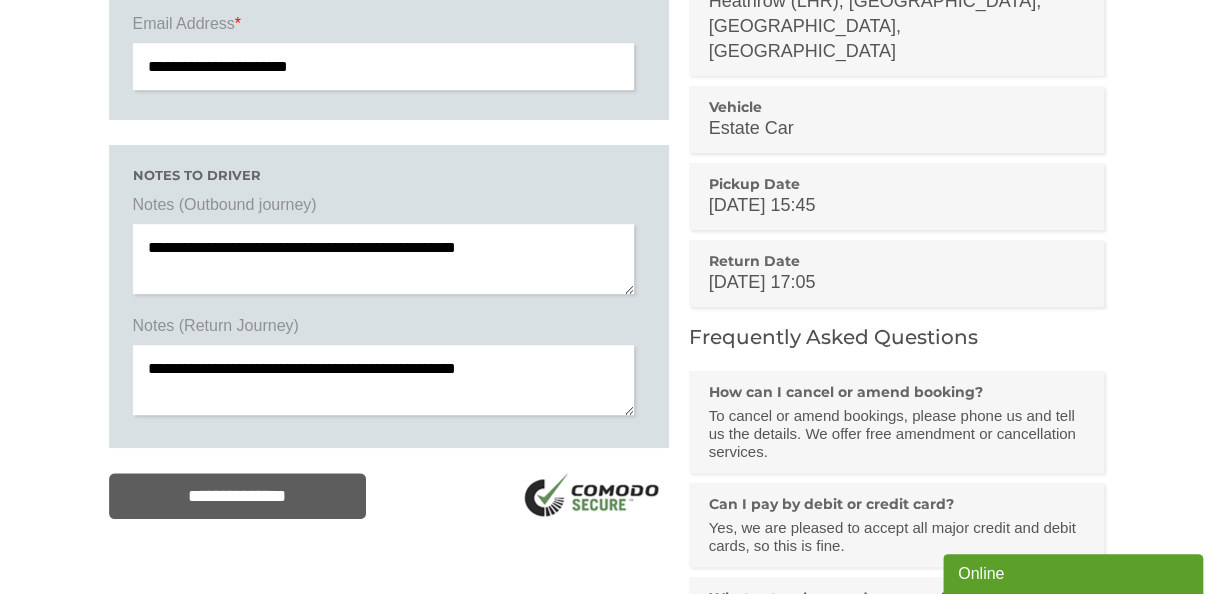scroll, scrollTop: 600, scrollLeft: 0, axis: vertical 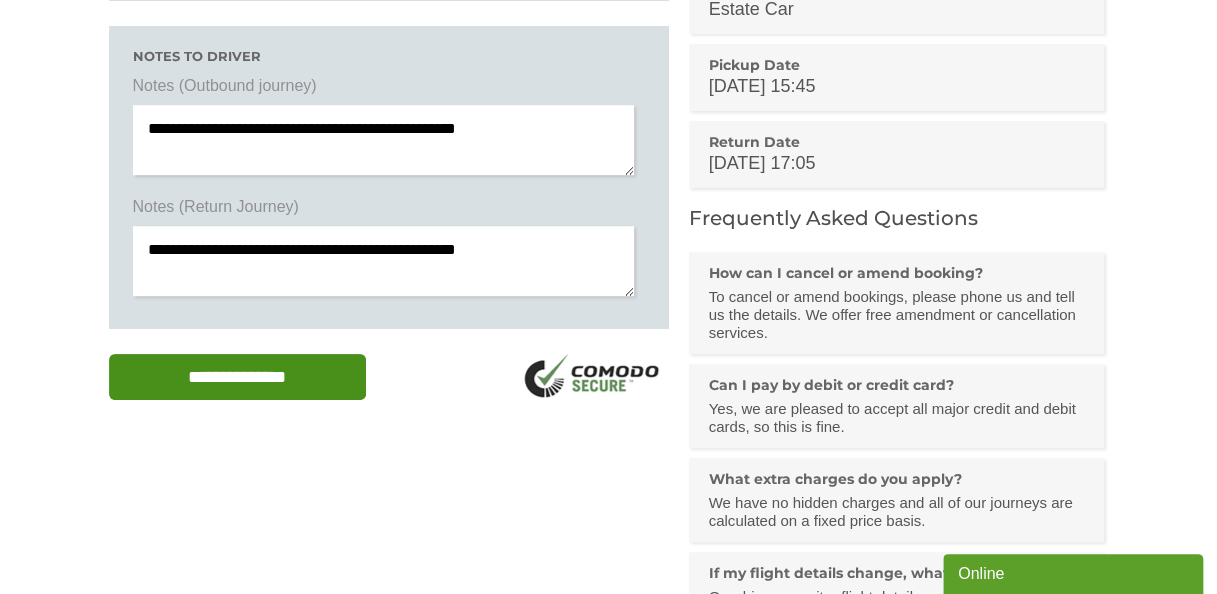 click on "**********" at bounding box center [238, 377] 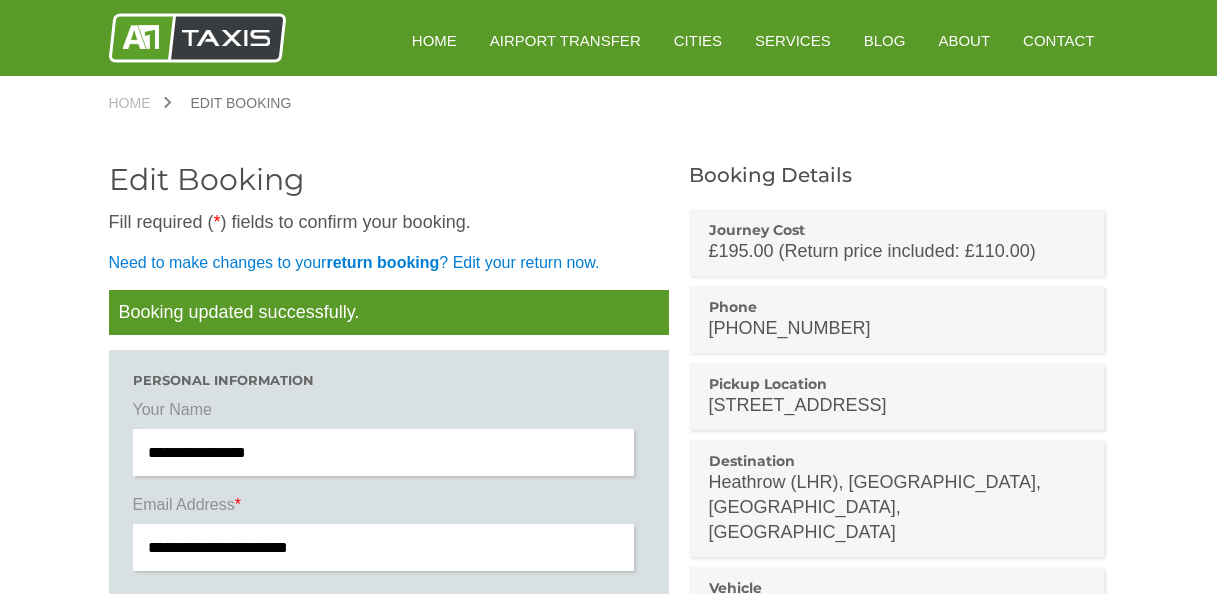 scroll, scrollTop: 0, scrollLeft: 0, axis: both 